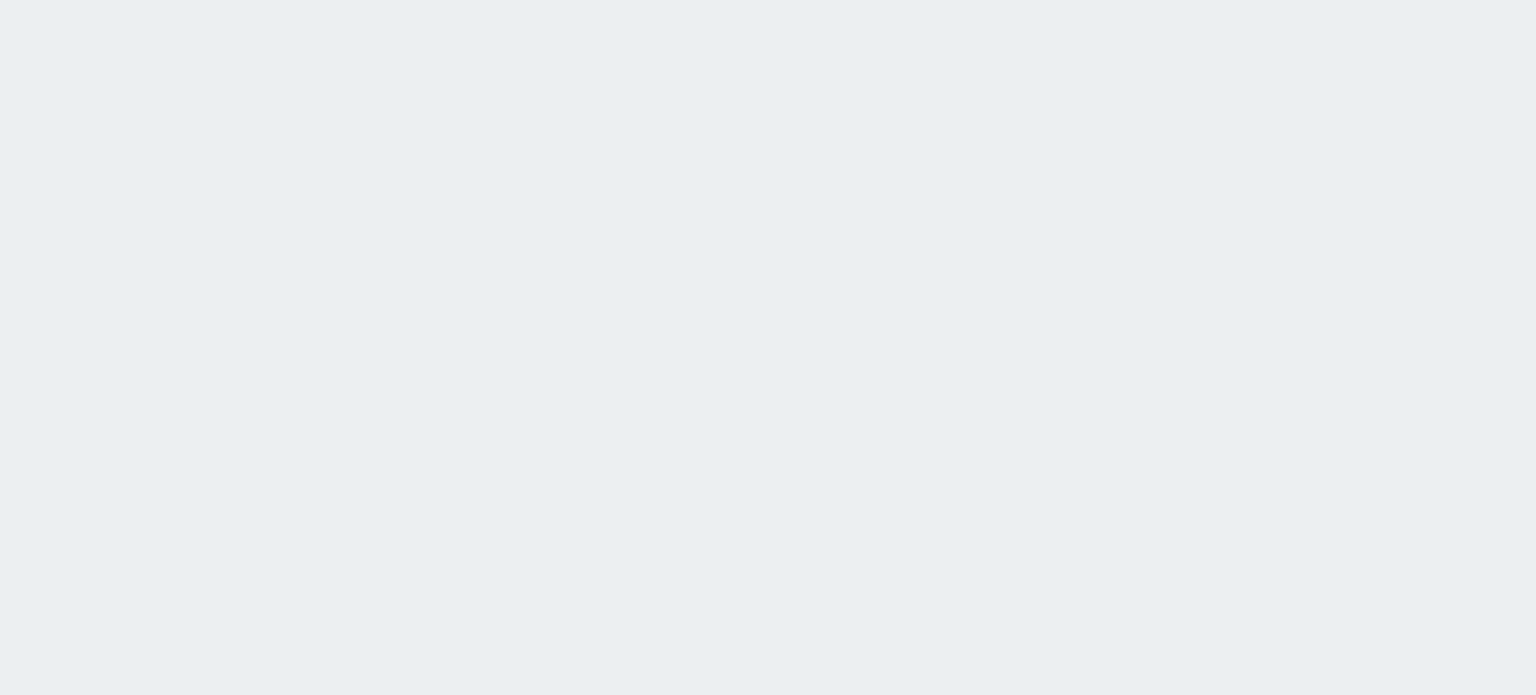 scroll, scrollTop: 0, scrollLeft: 0, axis: both 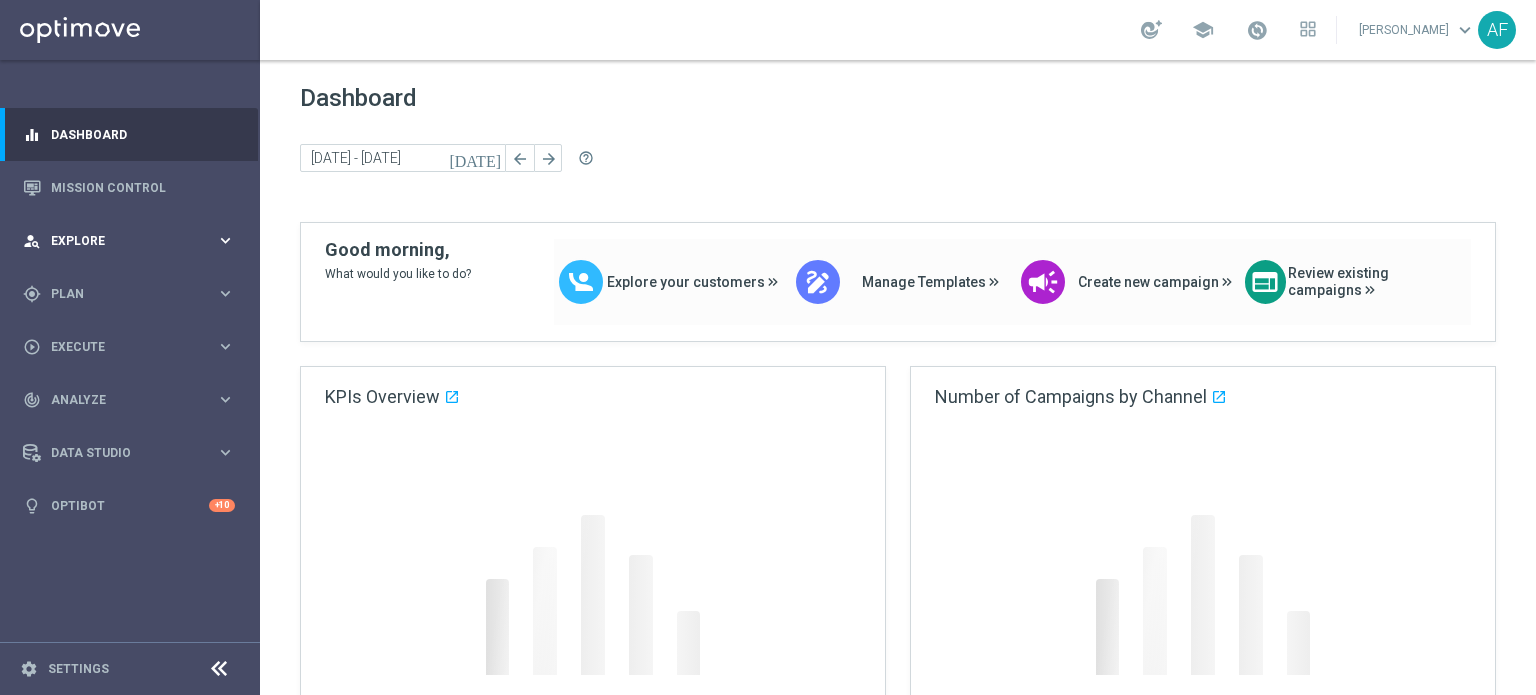 click on "Explore" at bounding box center (133, 241) 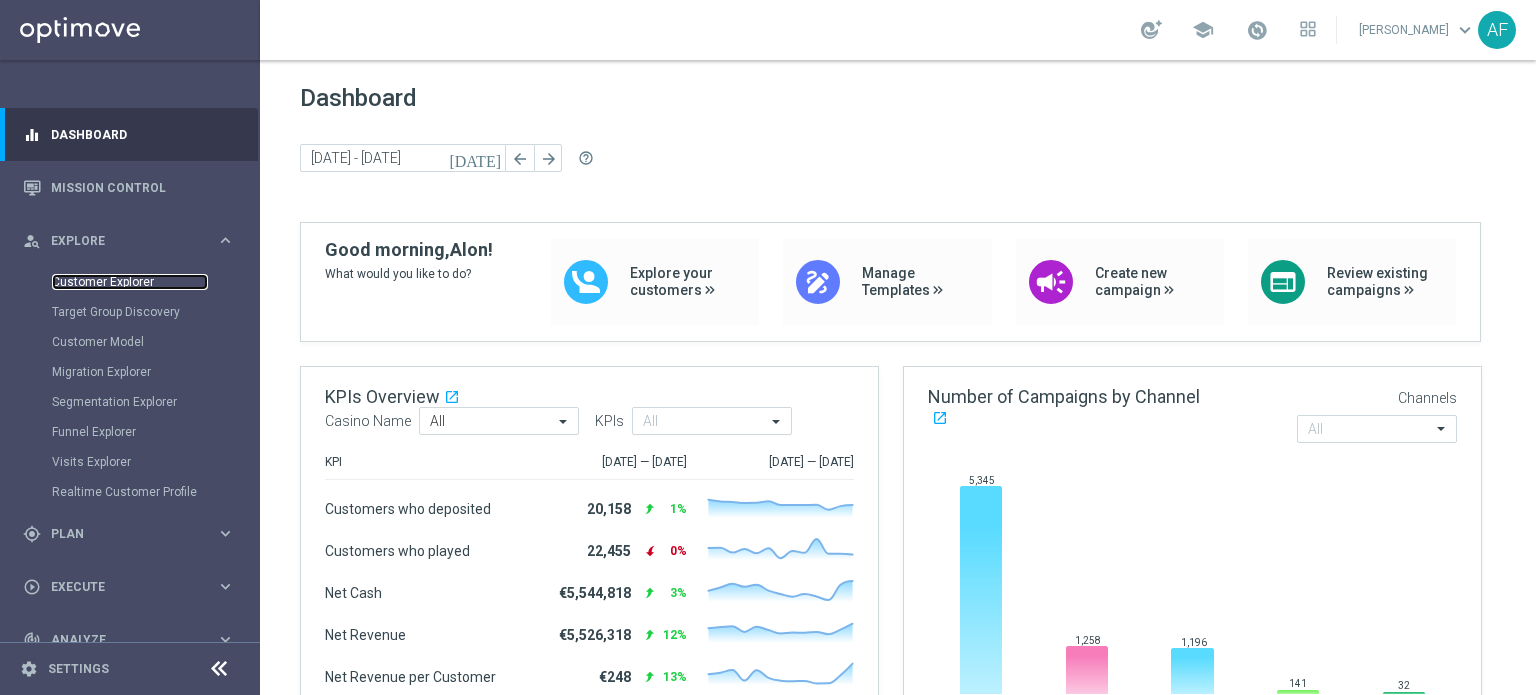 click on "Customer Explorer" at bounding box center (130, 282) 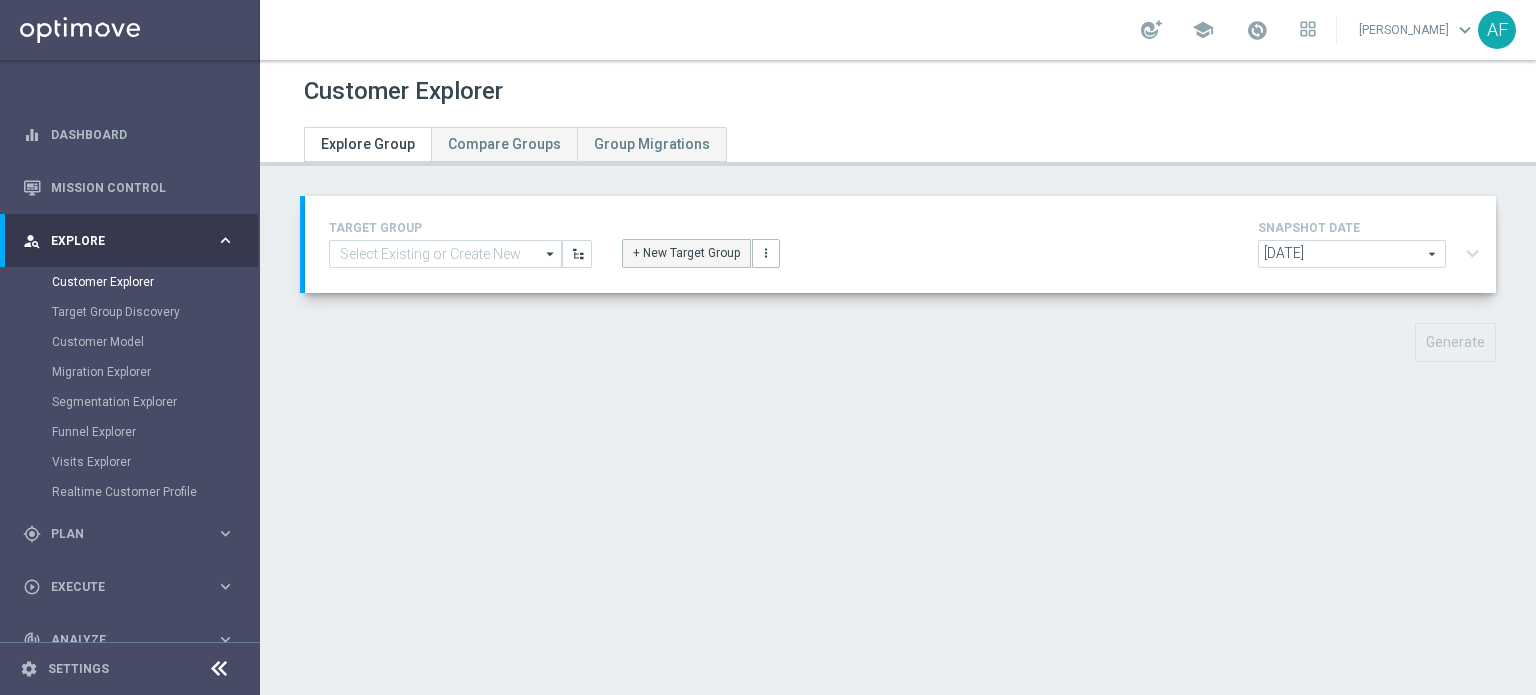 click on "+ New Target Group" 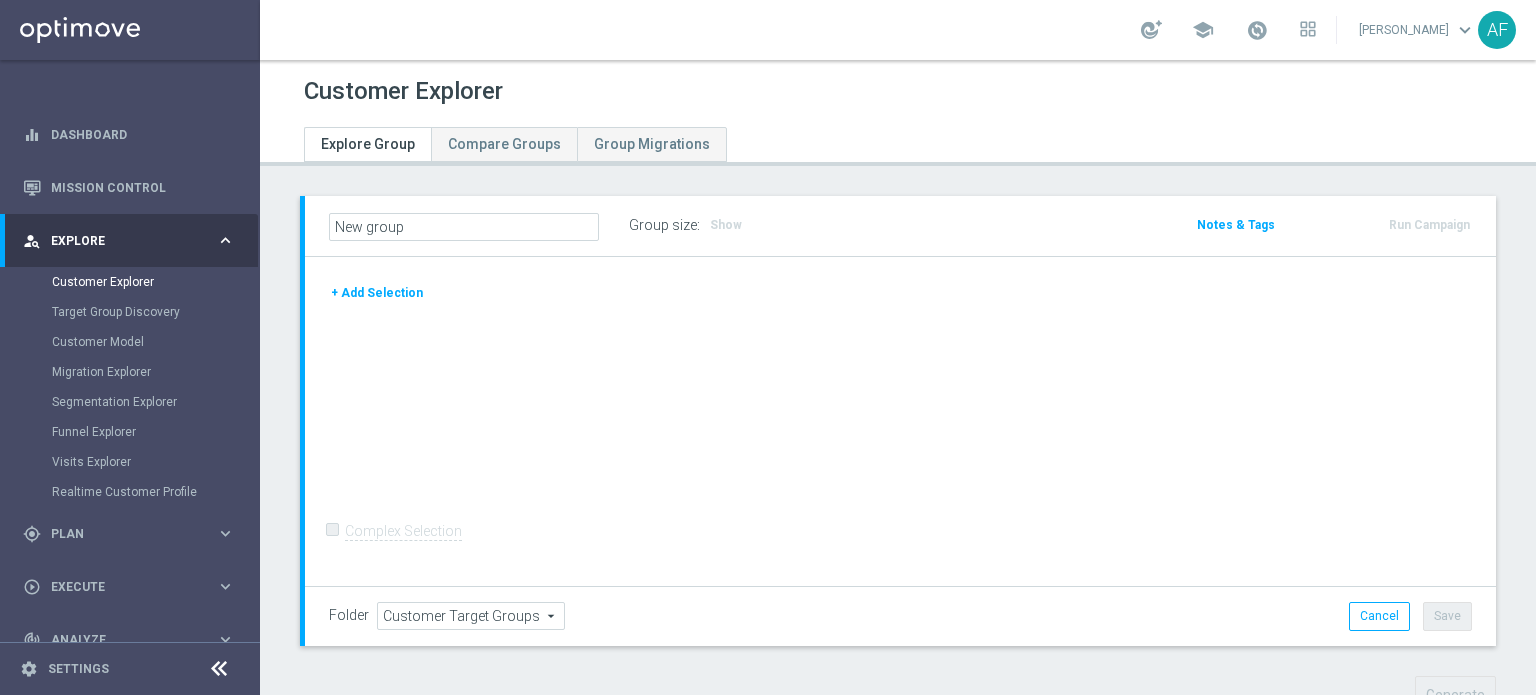 click on "+ Add Selection" 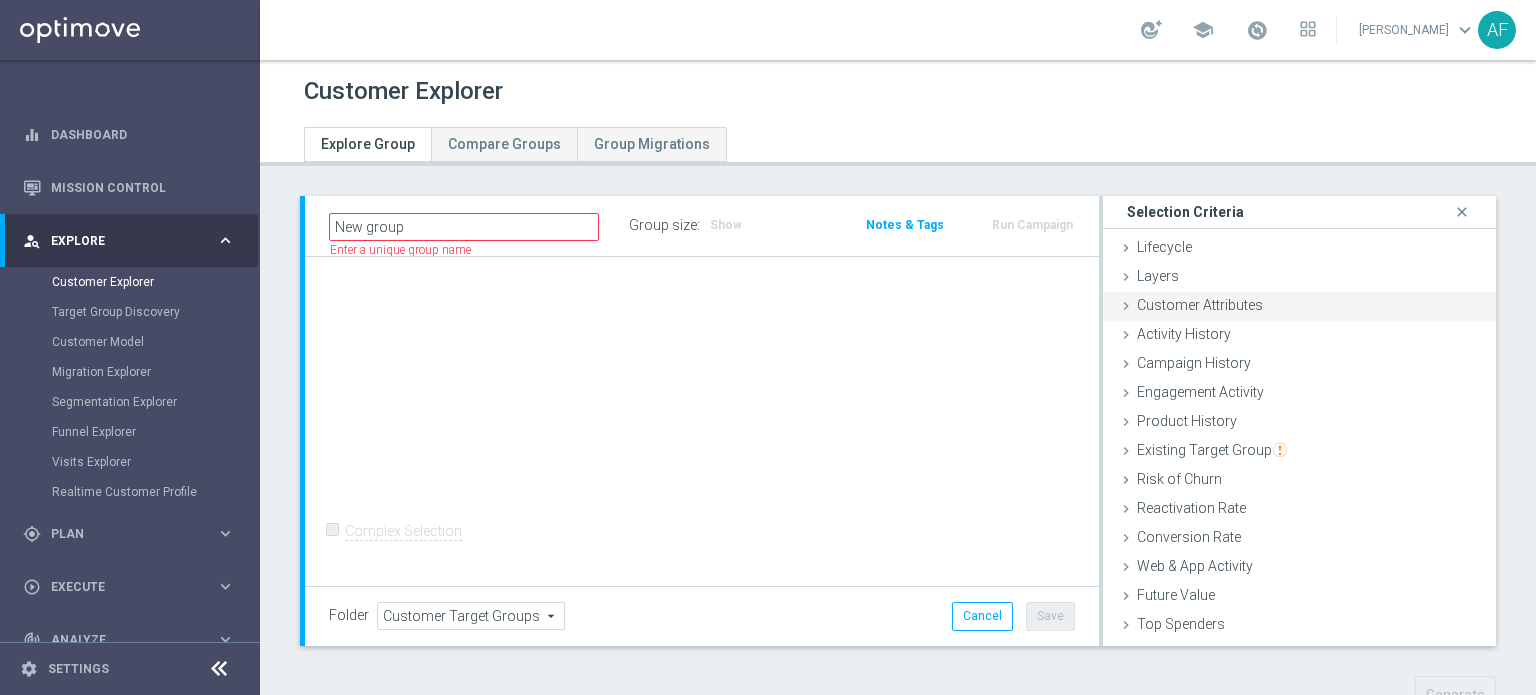 click on "Customer Attributes" at bounding box center [1200, 305] 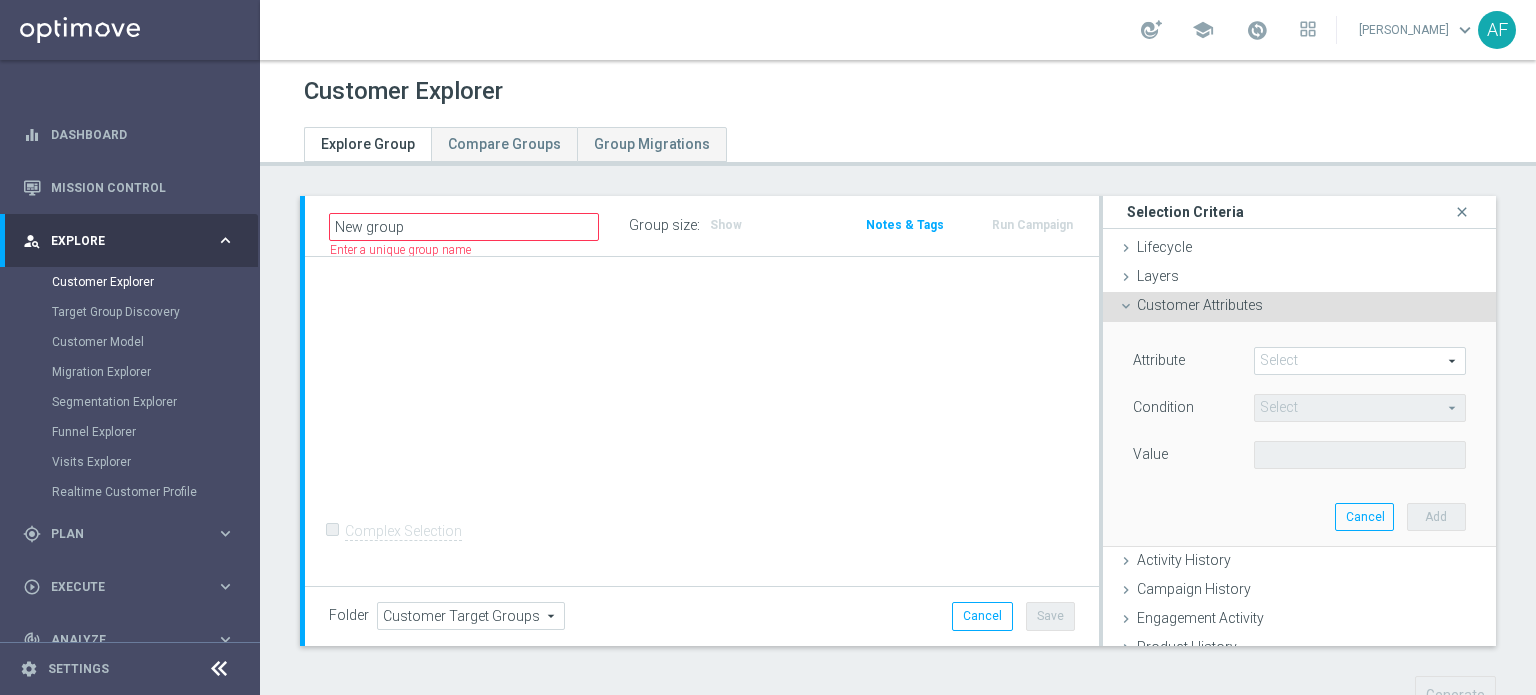 click at bounding box center (1360, 361) 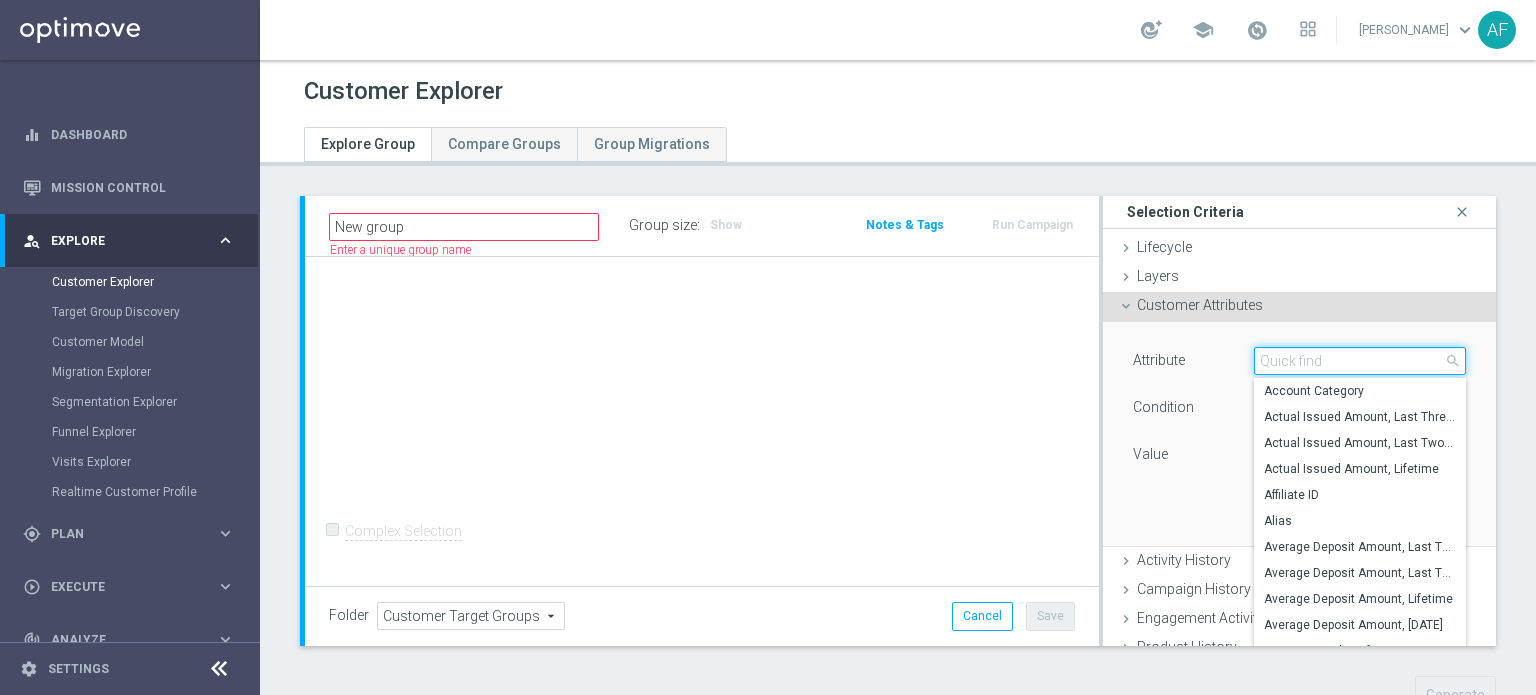 click at bounding box center [1360, 361] 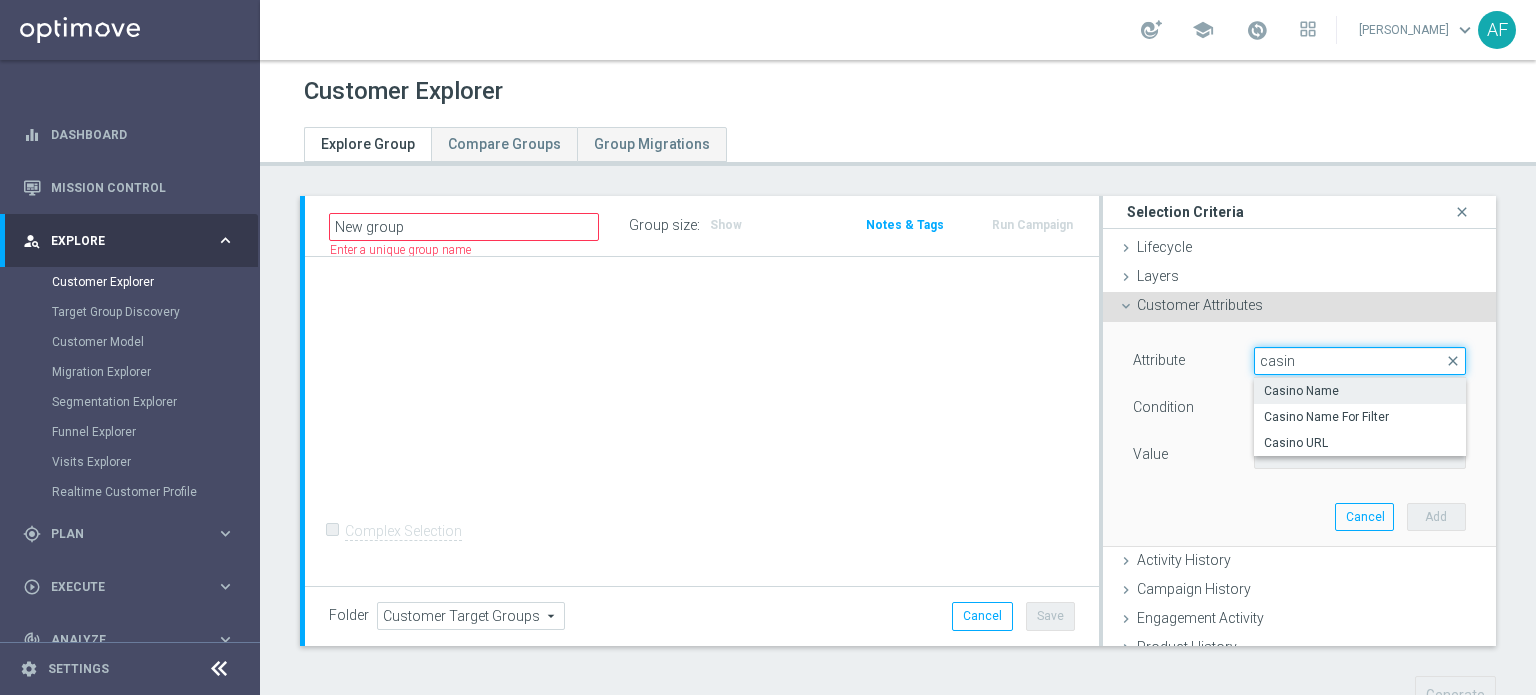 type on "casin" 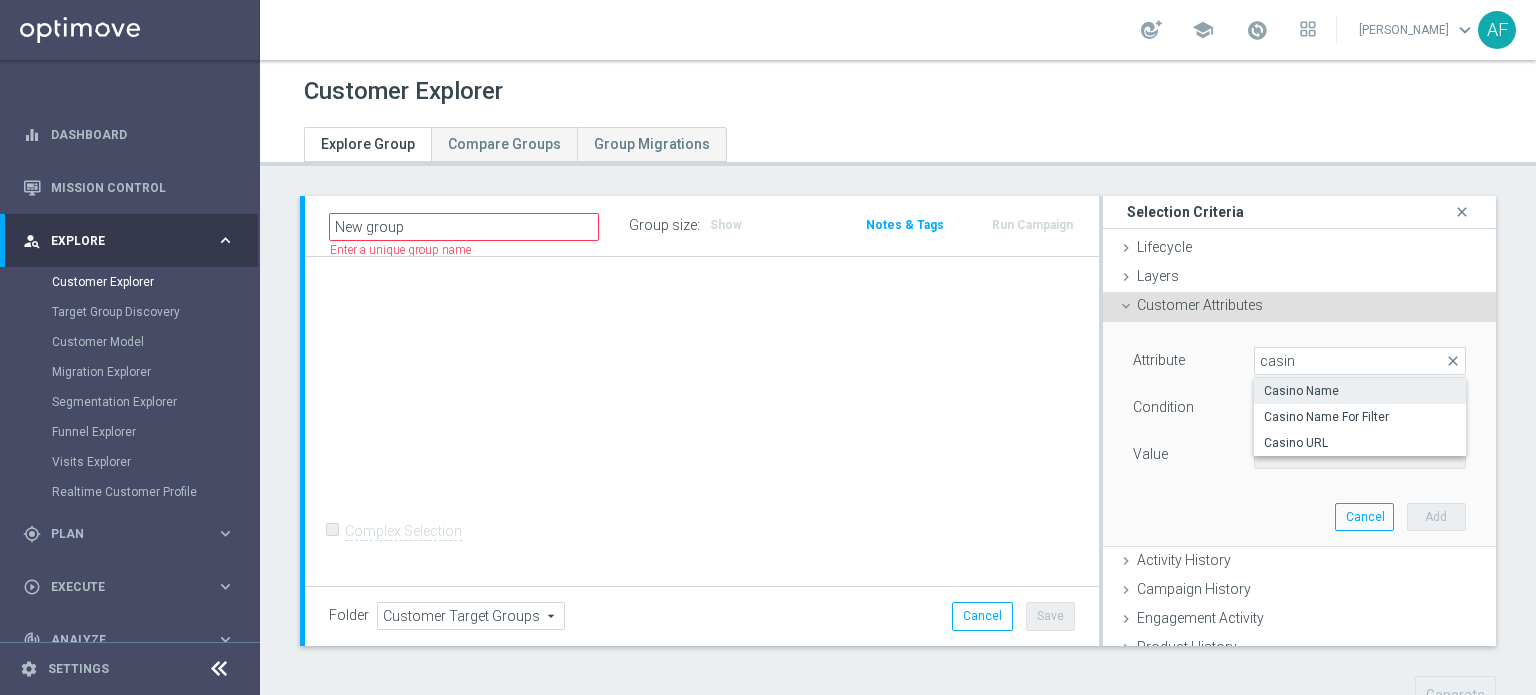 click on "Casino Name" at bounding box center (1360, 391) 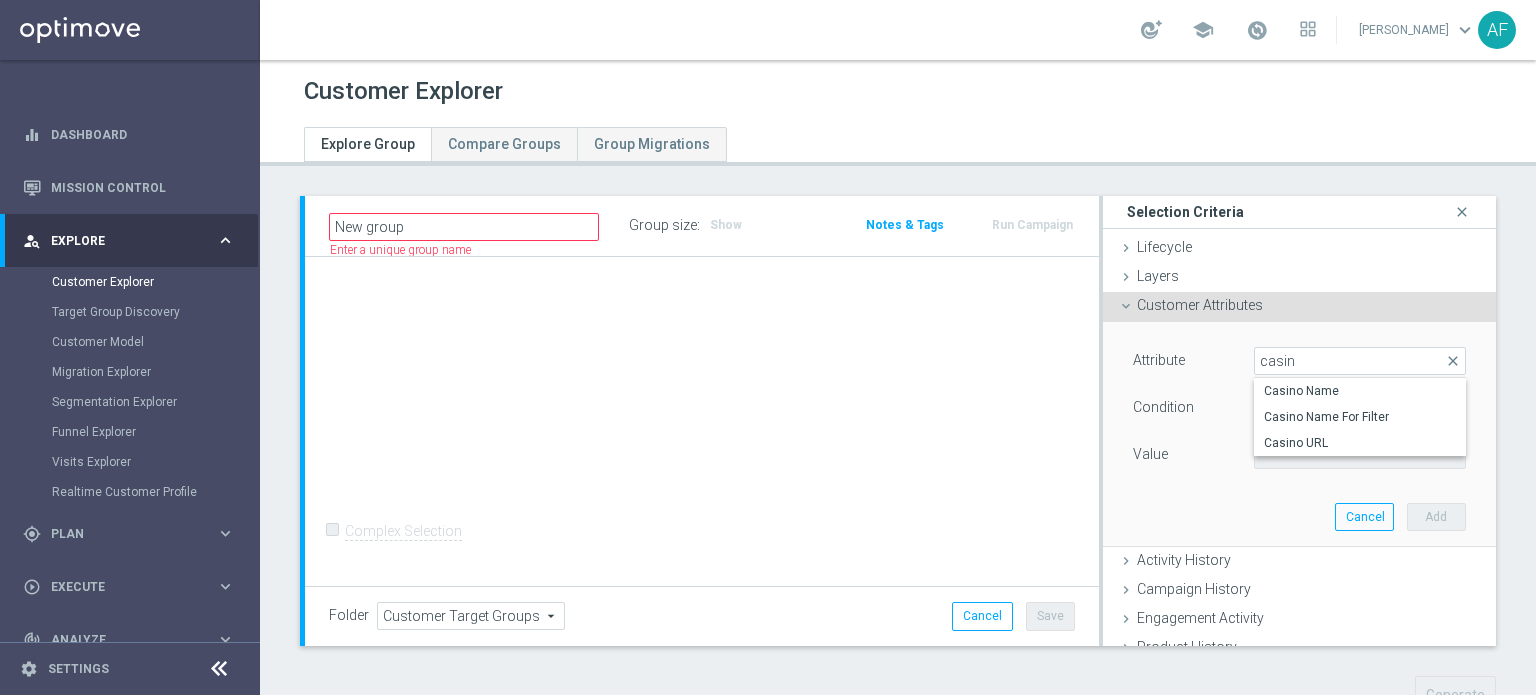 type on "Casino Name" 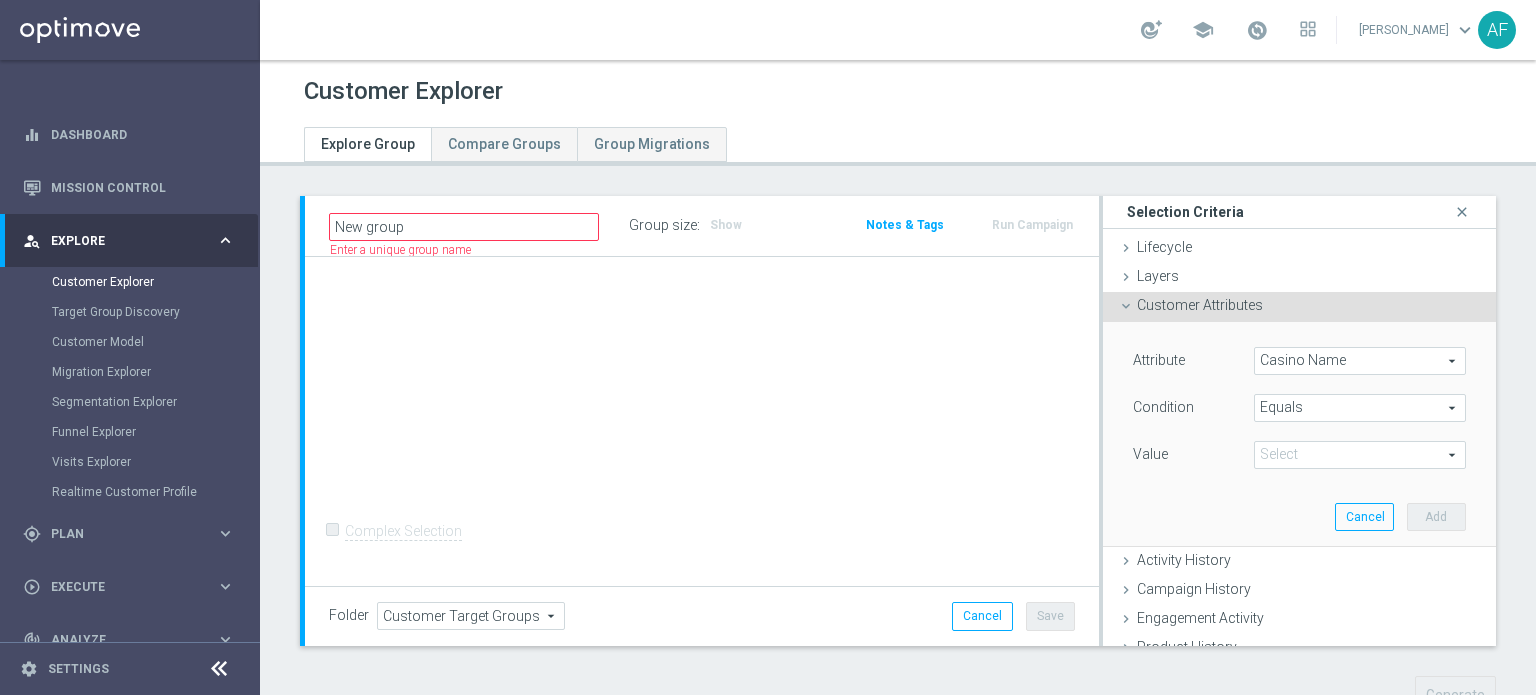 click on "Equals" at bounding box center (1360, 408) 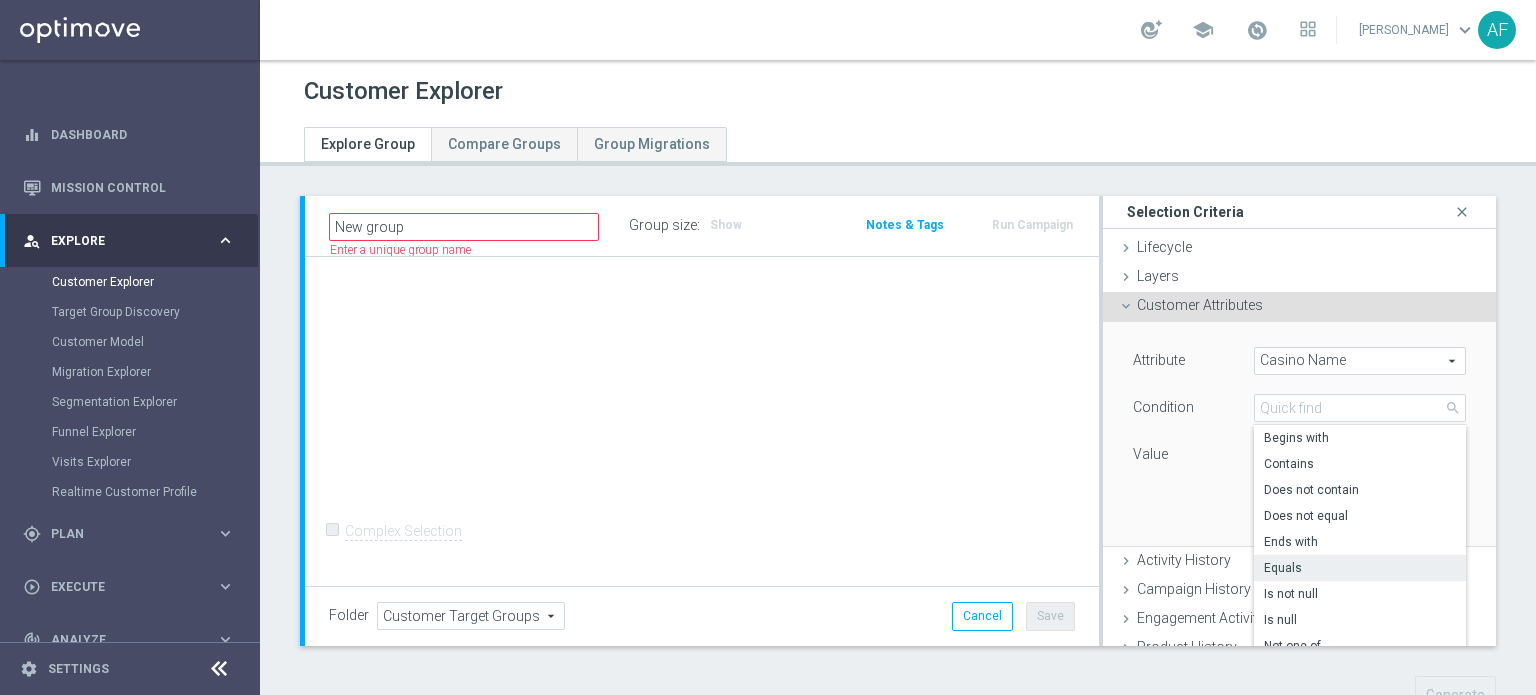 click on "Attribute
Casino Name
Casino Name
arrow_drop_down
search
Condition
Equals
Equals
arrow_drop_down
search
Begins with
Contains
Does not contain" at bounding box center [1299, 410] 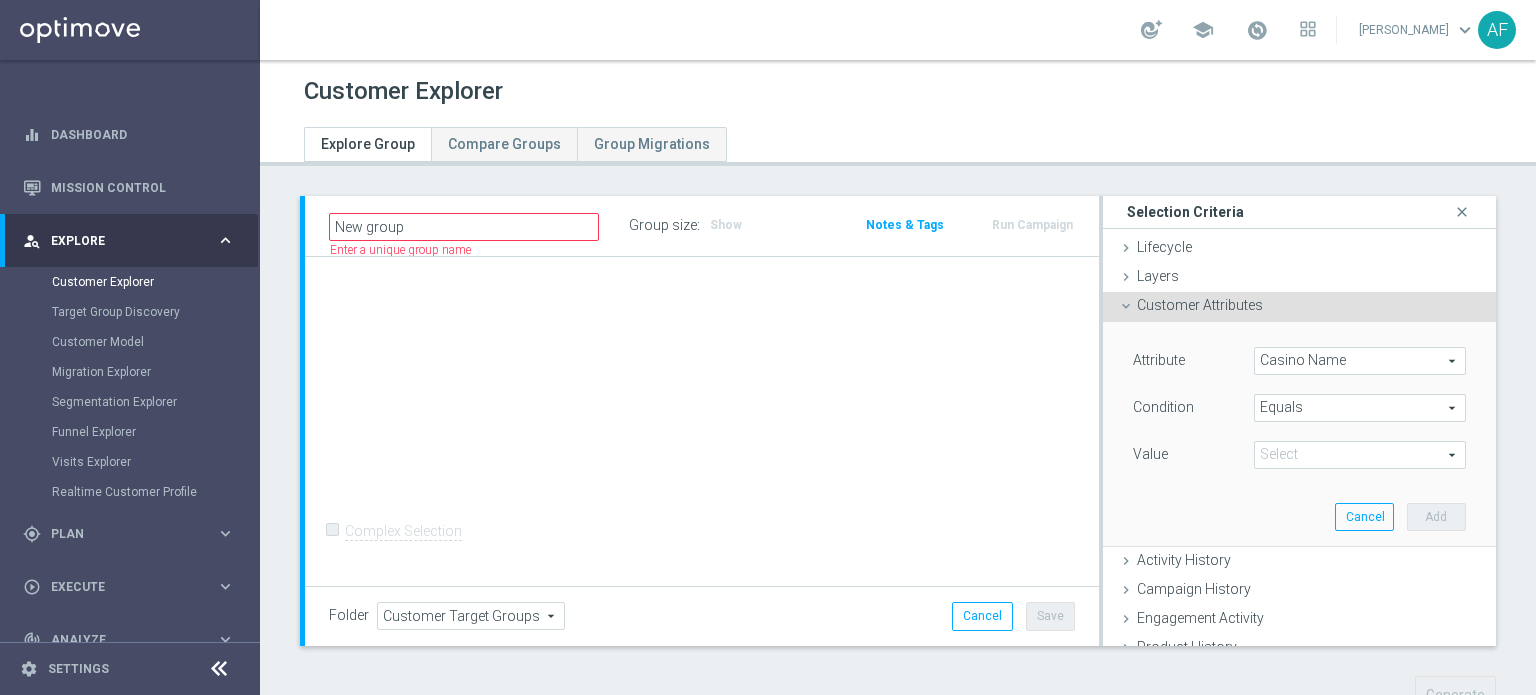 click at bounding box center [1360, 455] 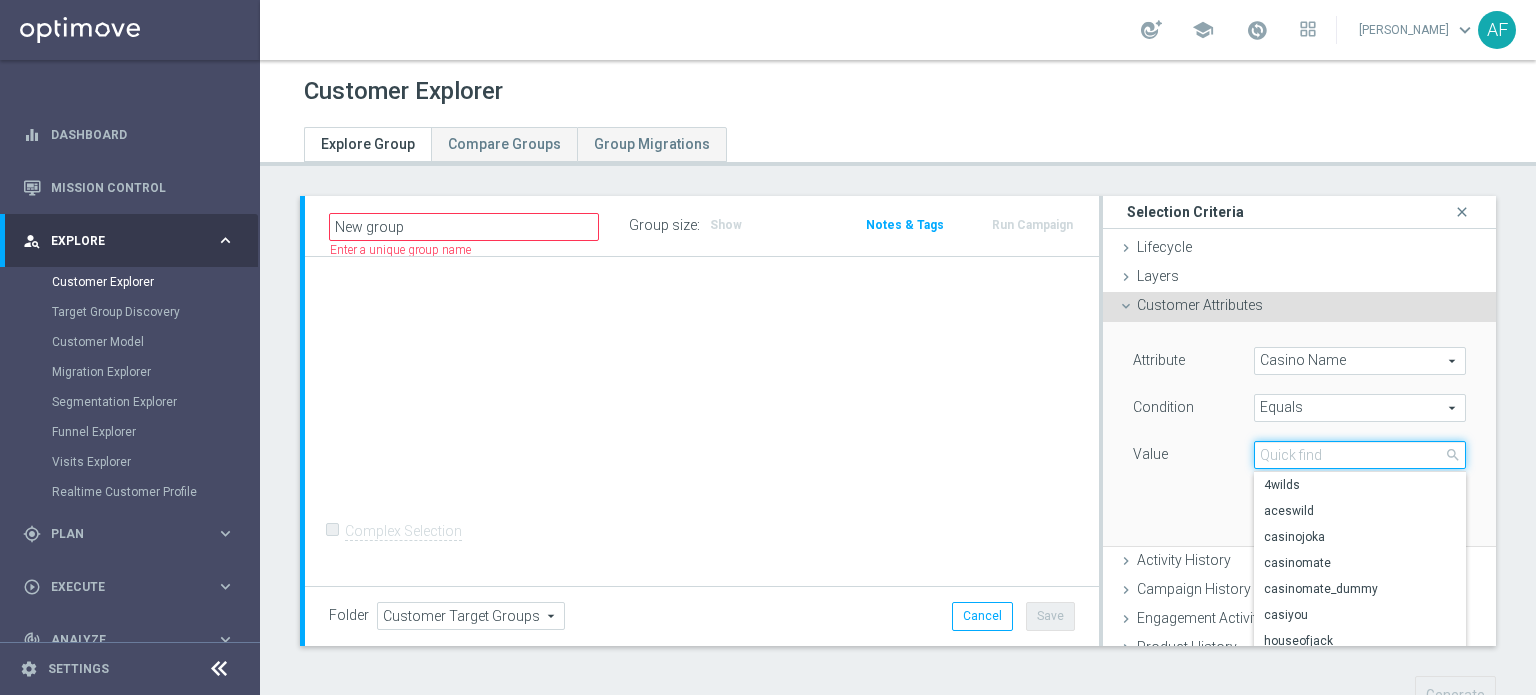 click at bounding box center (1360, 455) 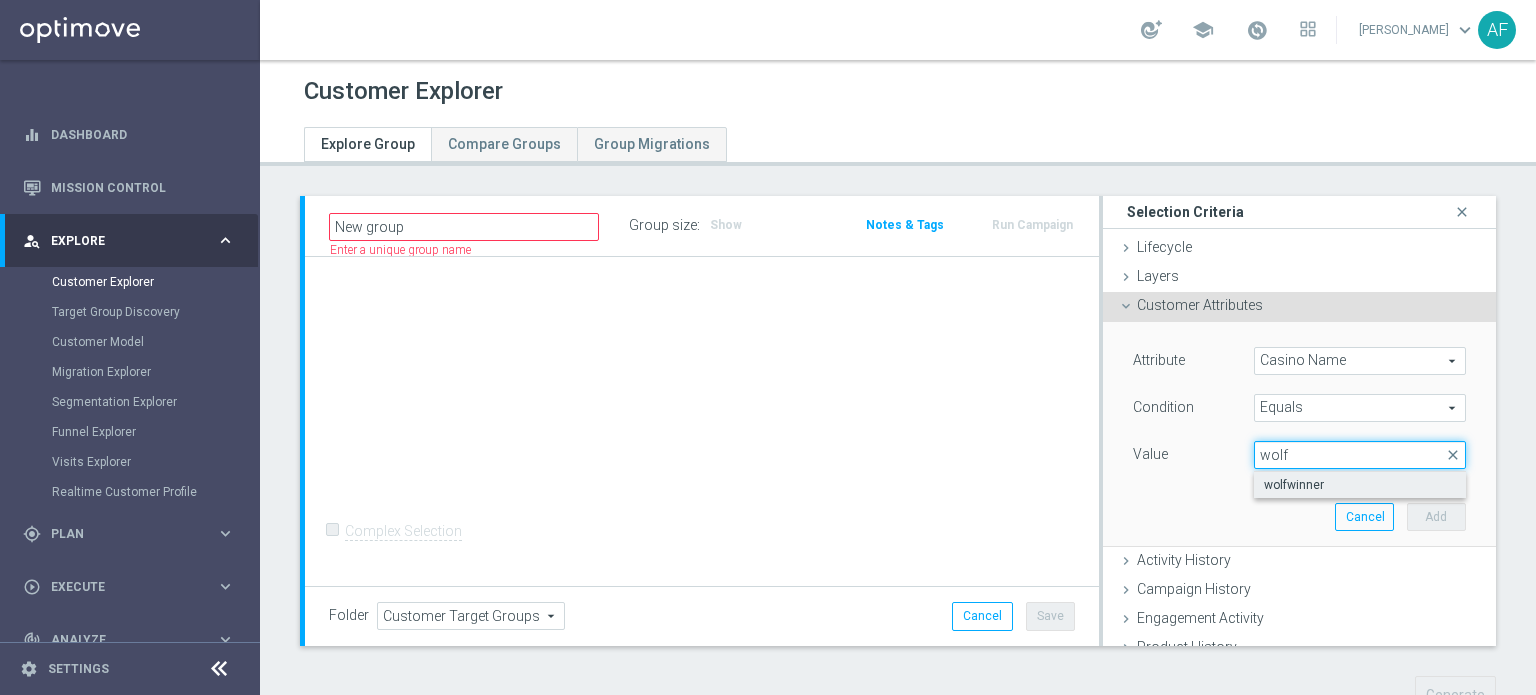 type on "wolf" 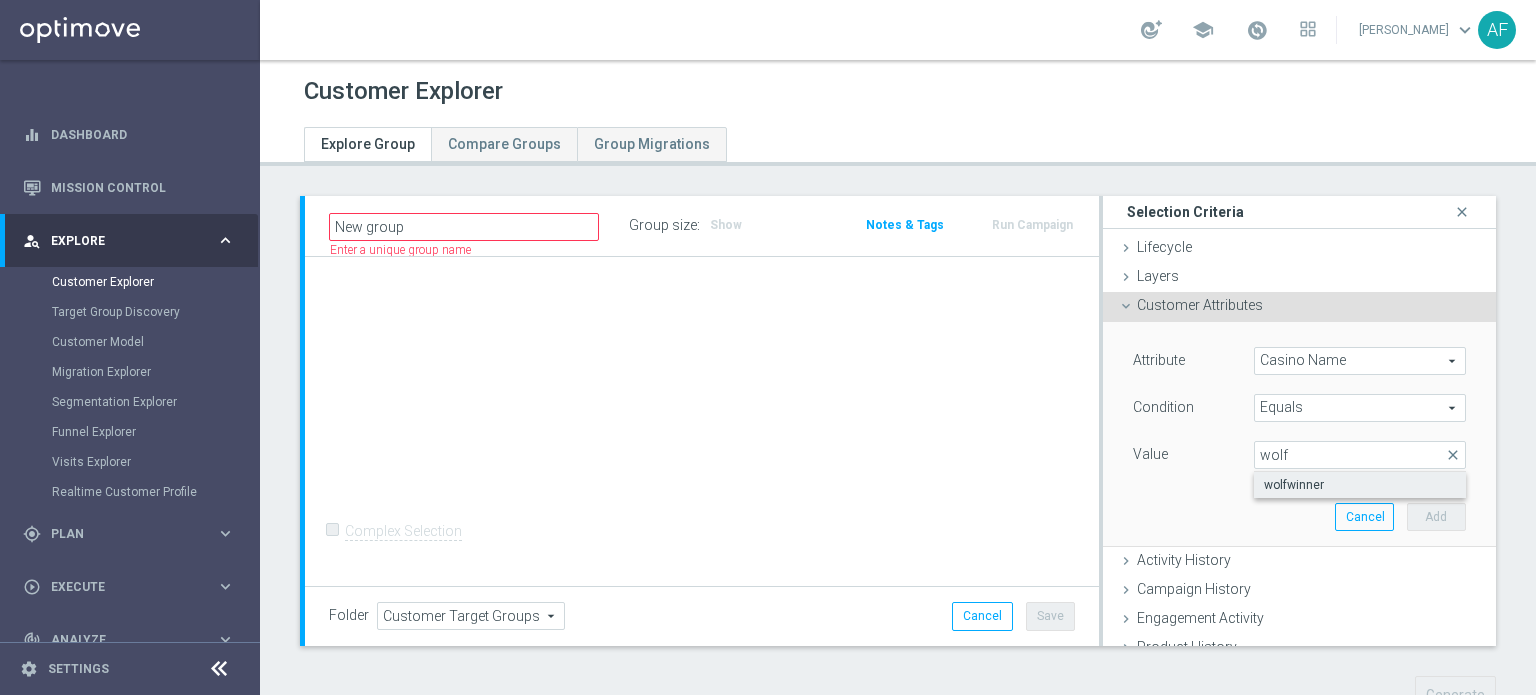 click on "wolfwinner" at bounding box center (1360, 485) 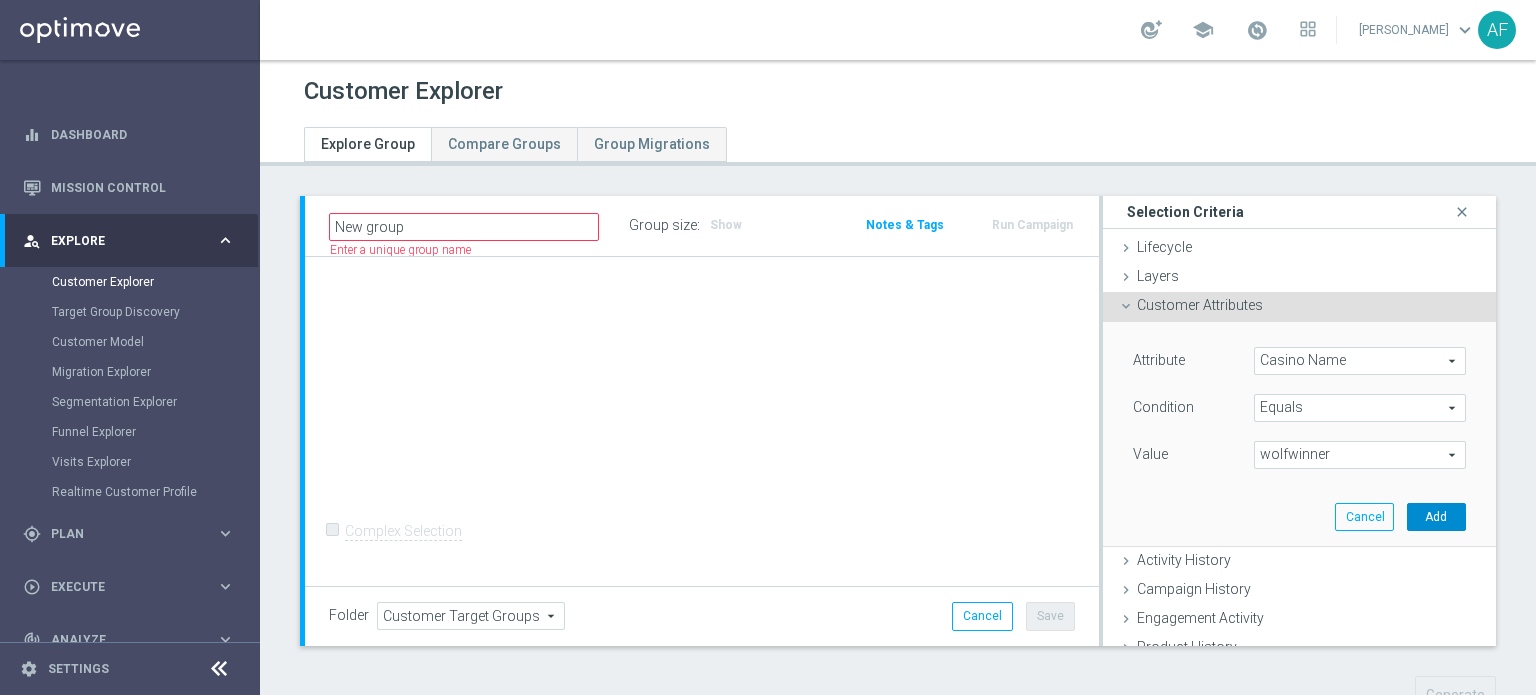 click on "Add" at bounding box center (1436, 517) 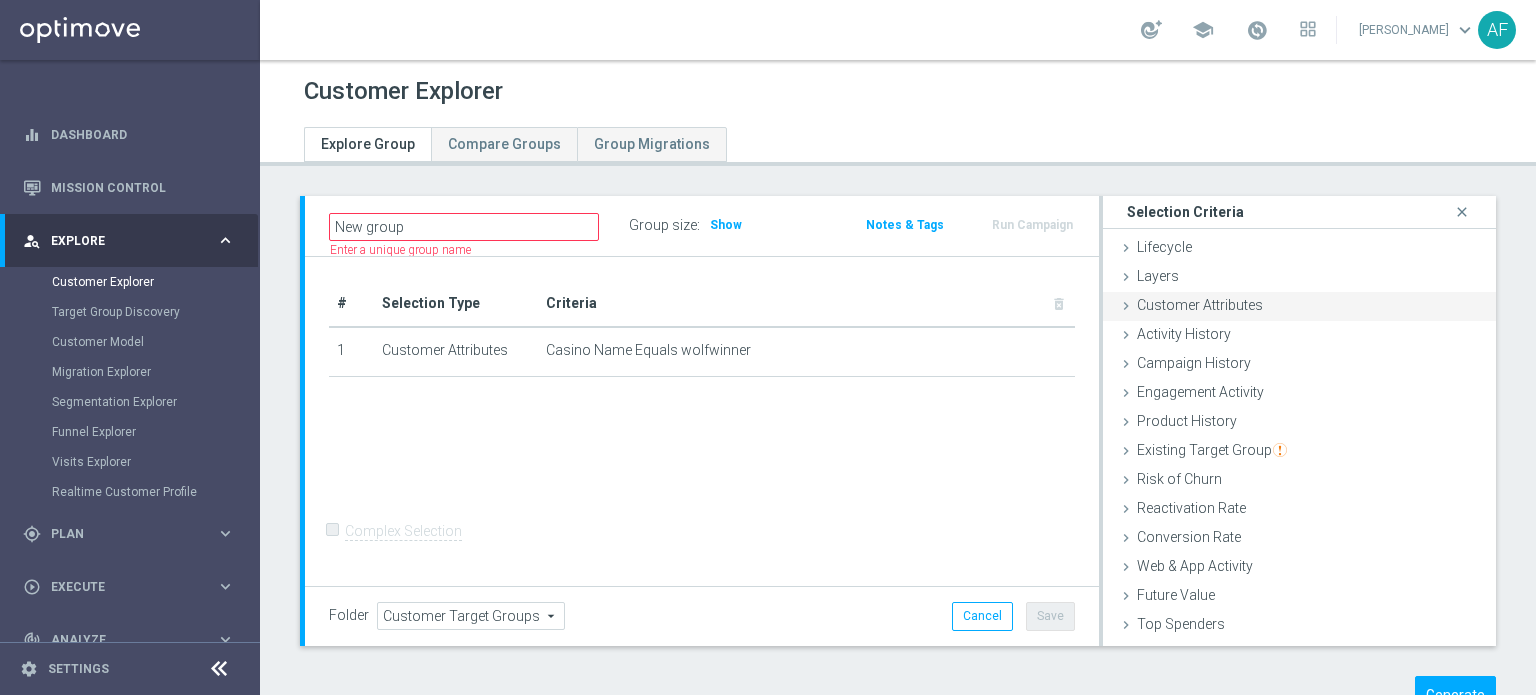 click on "Customer Attributes
done
selection saved" at bounding box center (1299, 307) 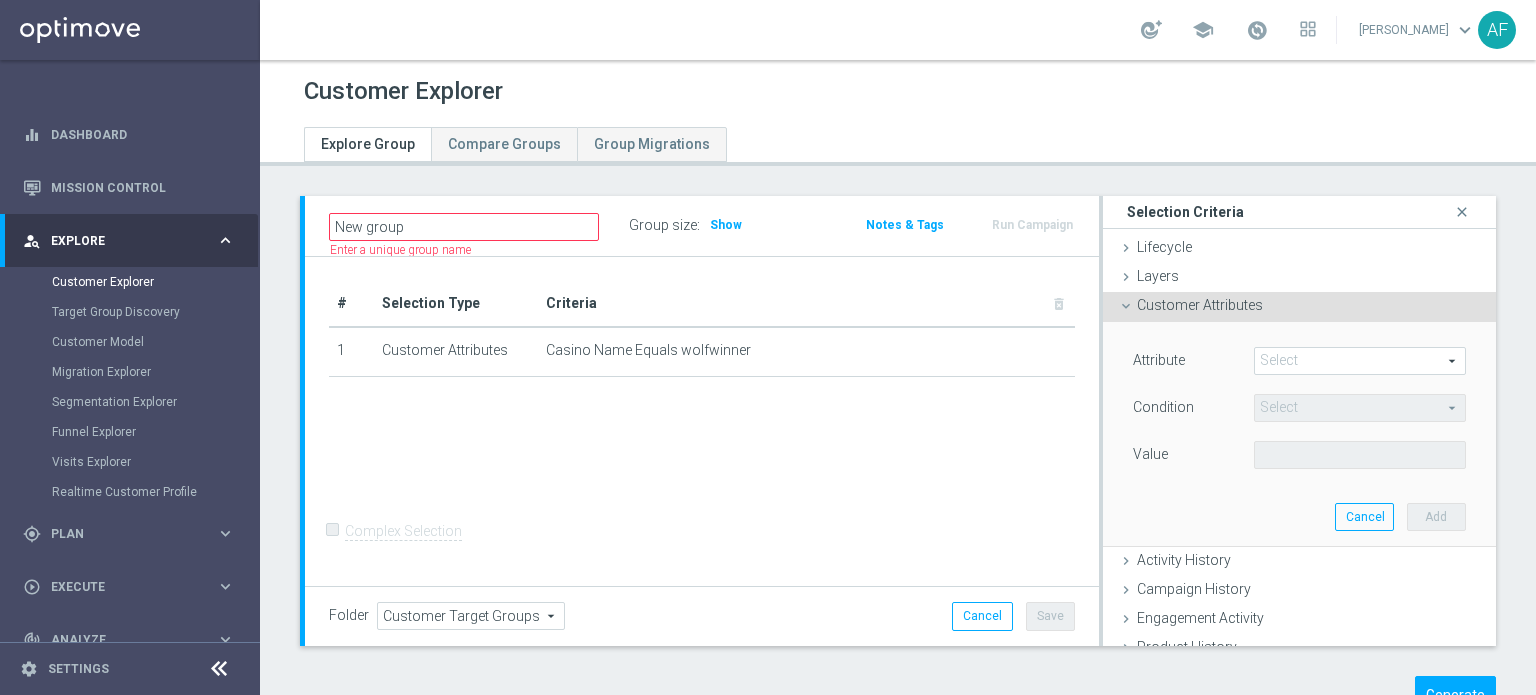 click at bounding box center (1360, 361) 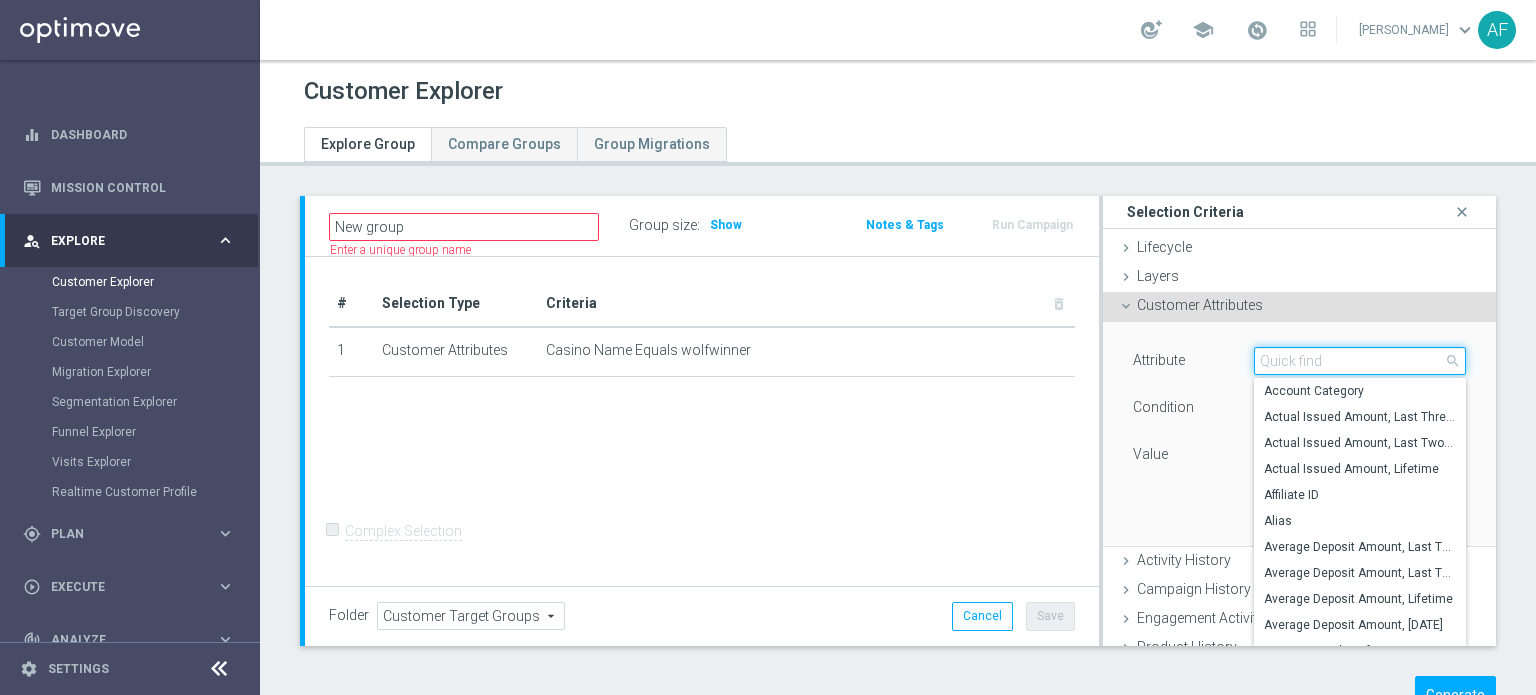 click at bounding box center [1360, 361] 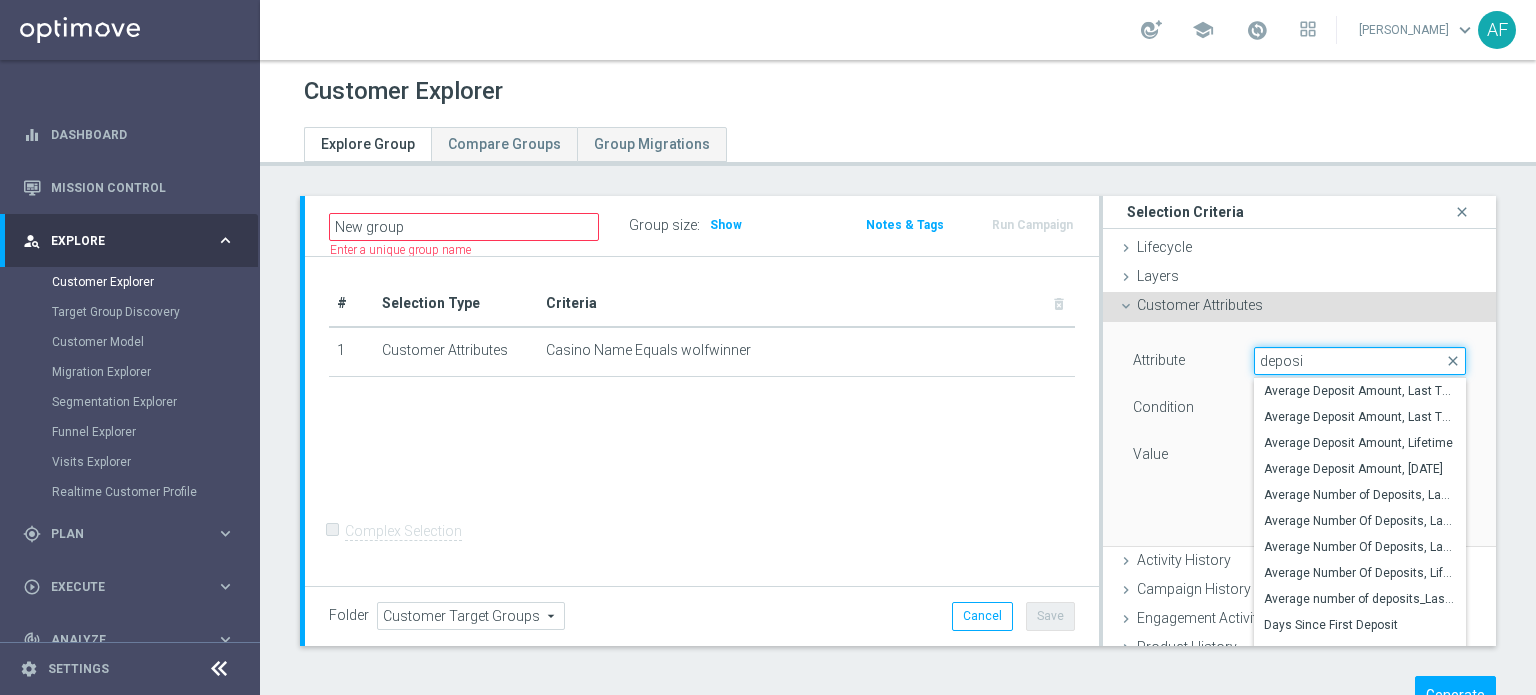 drag, startPoint x: 1259, startPoint y: 366, endPoint x: 1221, endPoint y: 366, distance: 38 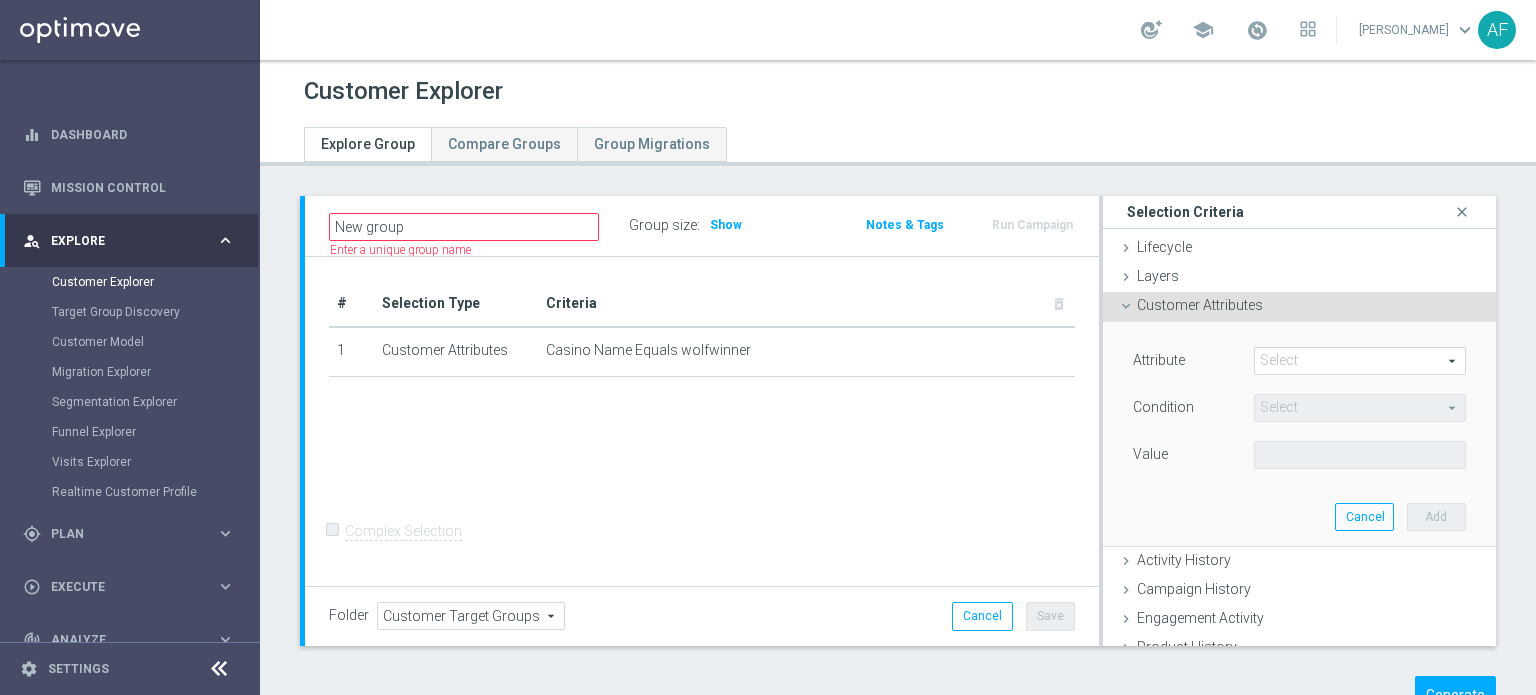 click at bounding box center [1360, 361] 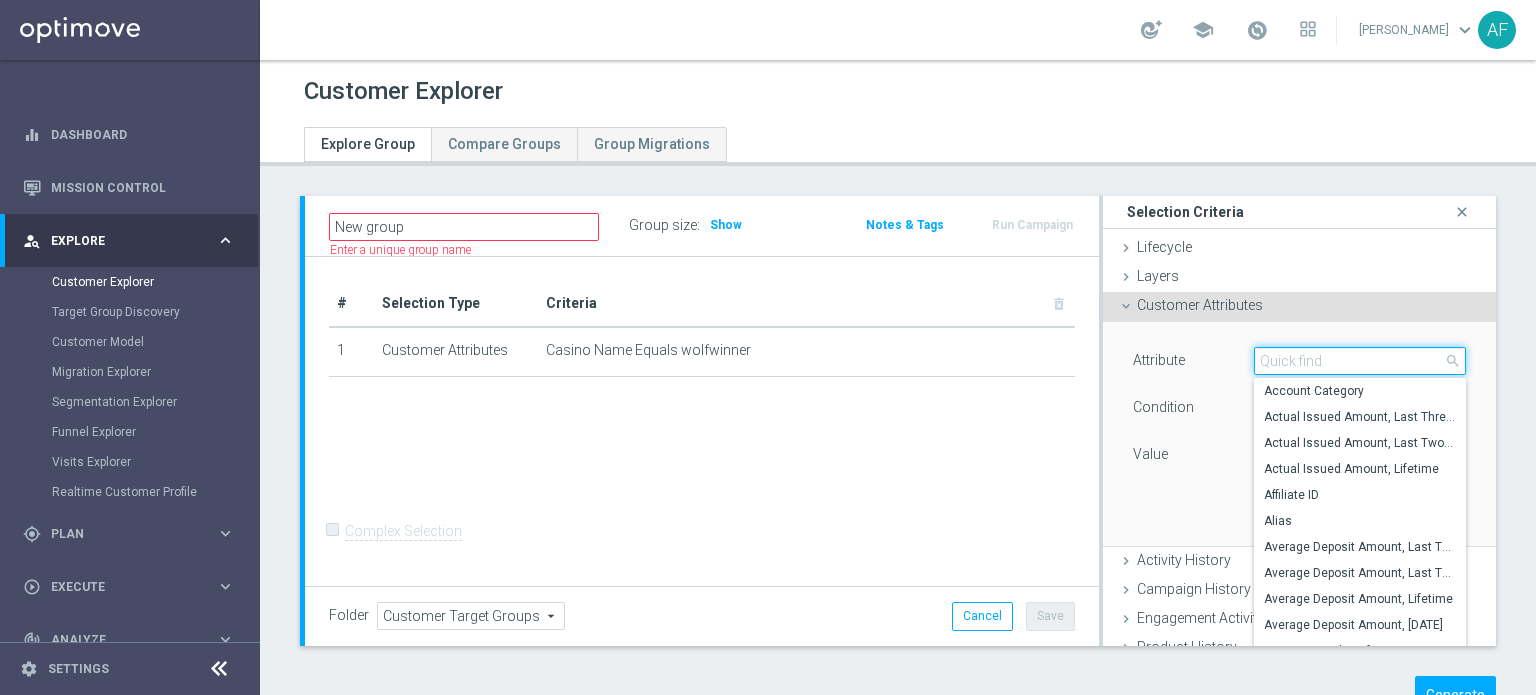 click at bounding box center [1360, 361] 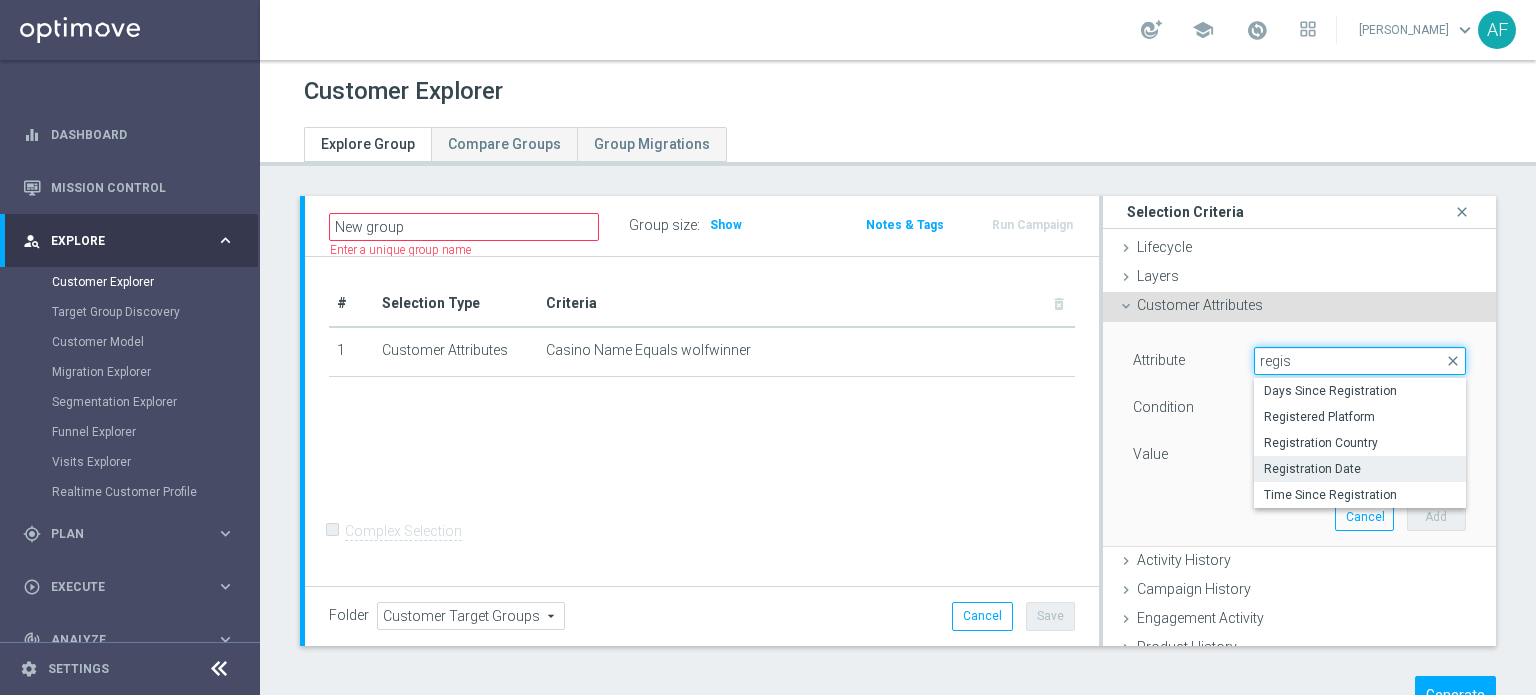 type on "regis" 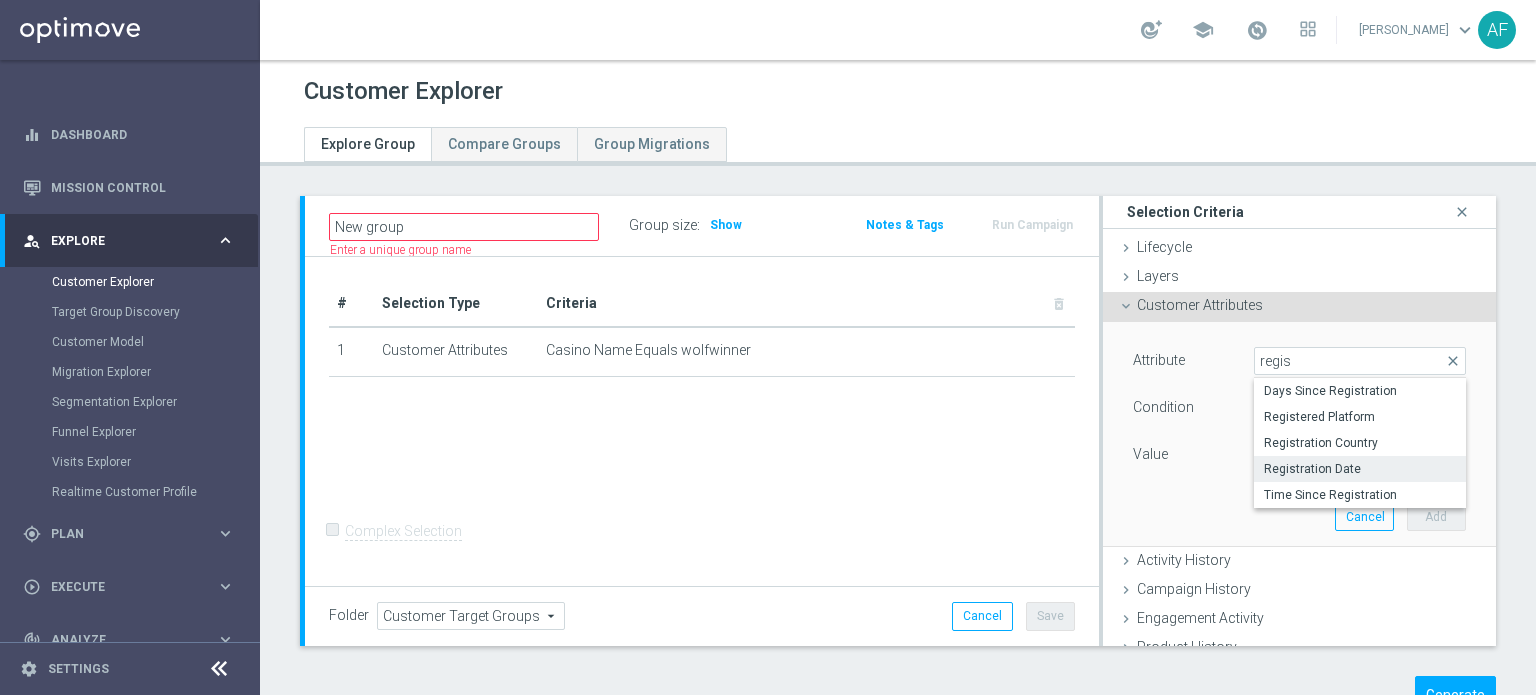 click on "Registration Date" at bounding box center (1360, 469) 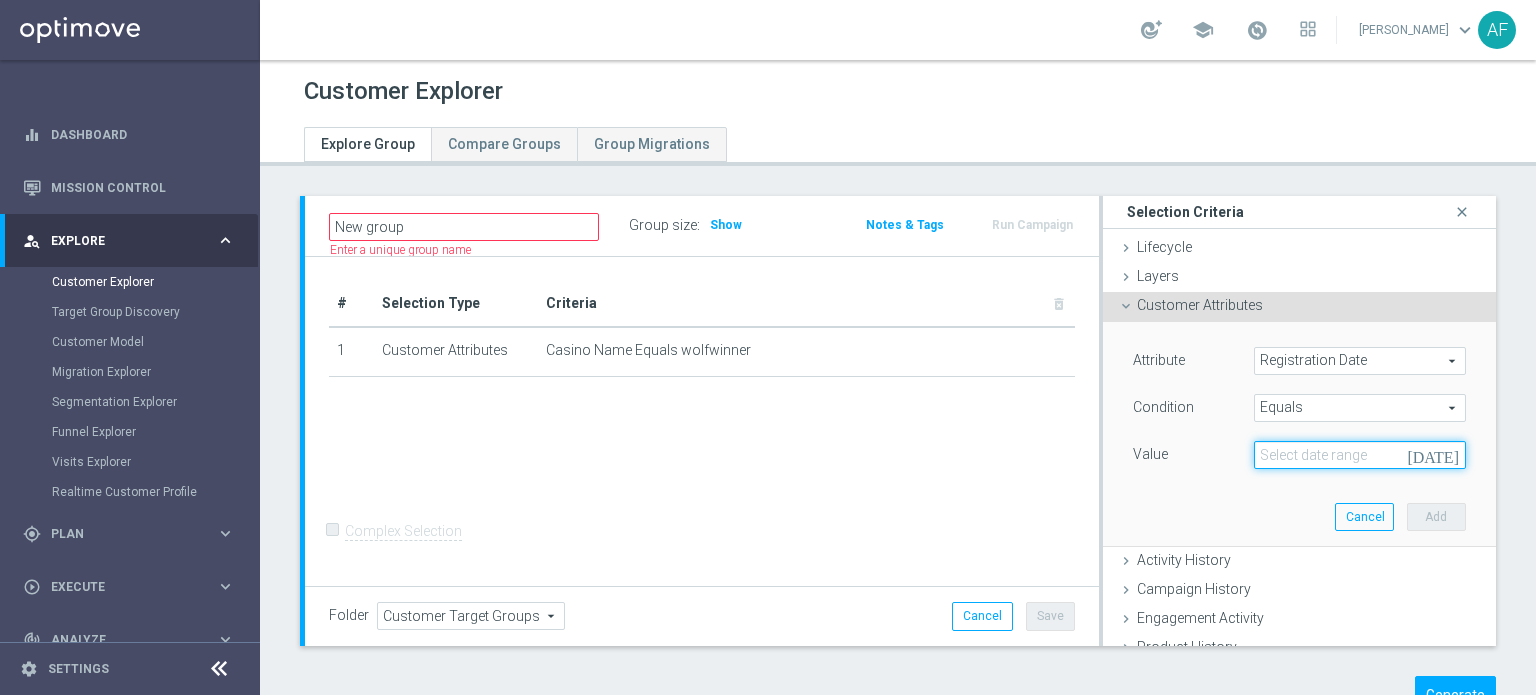 click at bounding box center [1360, 455] 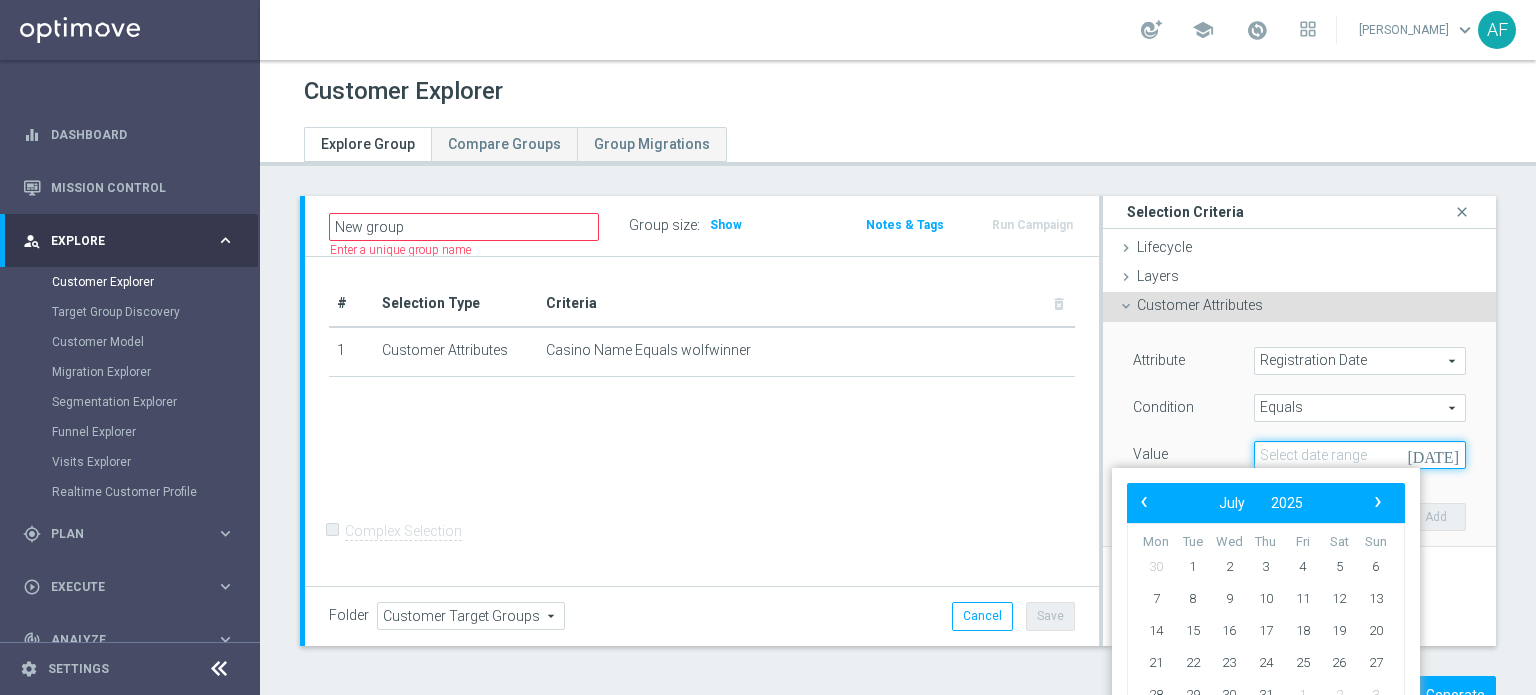 scroll, scrollTop: 200, scrollLeft: 0, axis: vertical 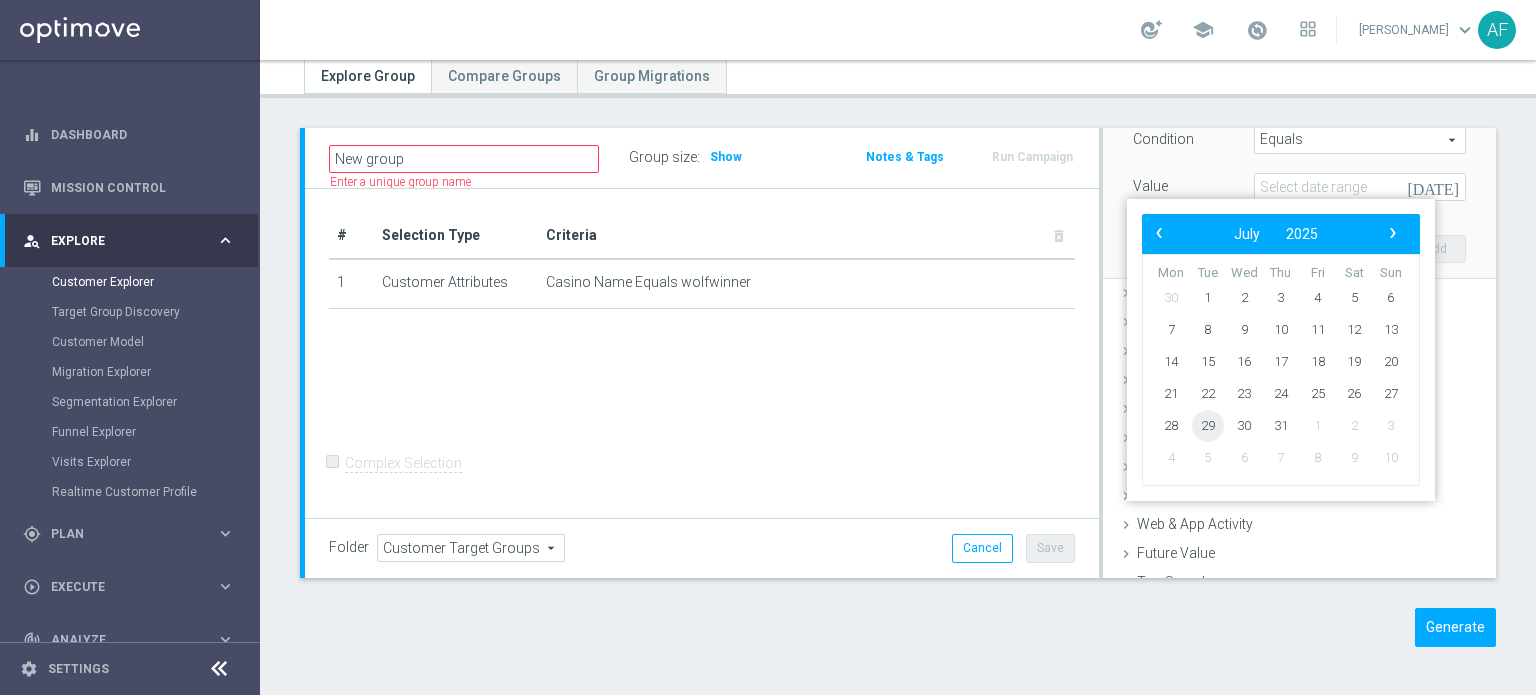 click on "29" 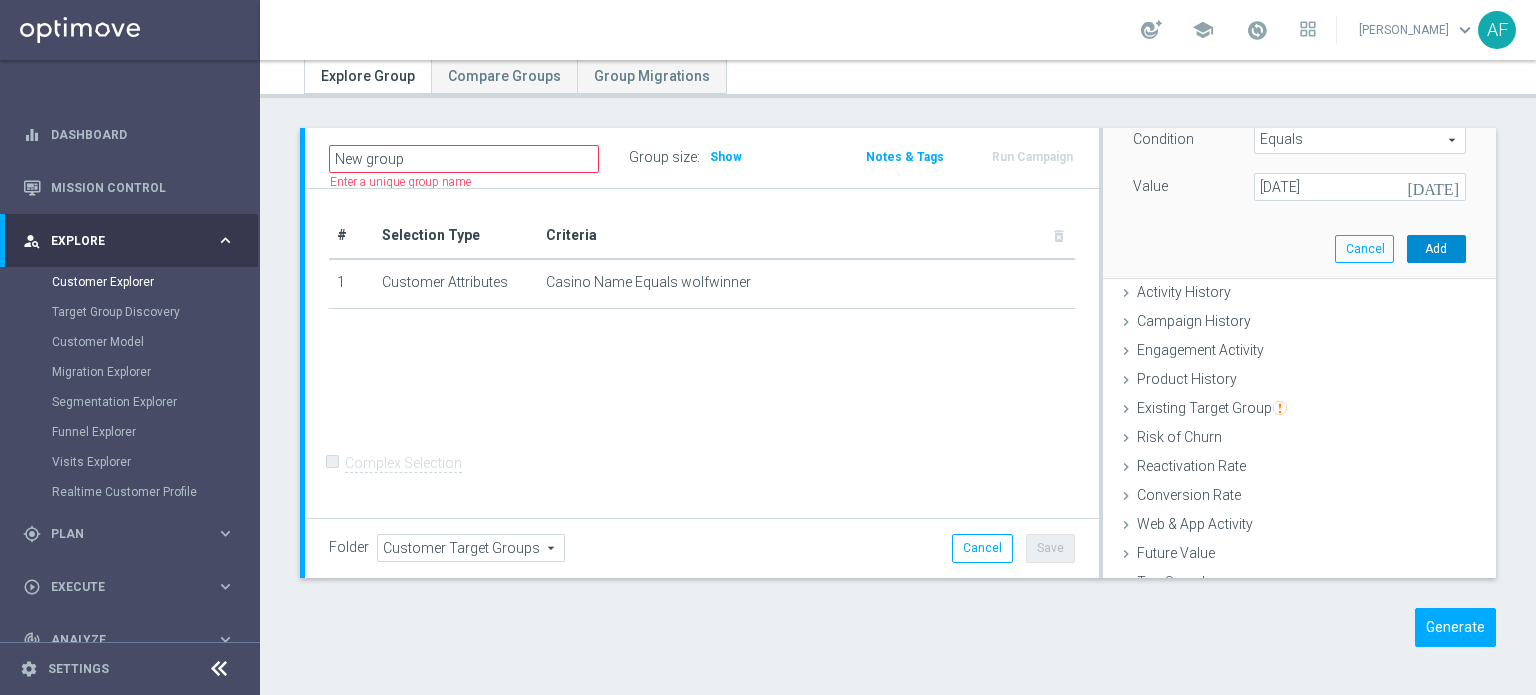 click on "Add" at bounding box center (1436, 249) 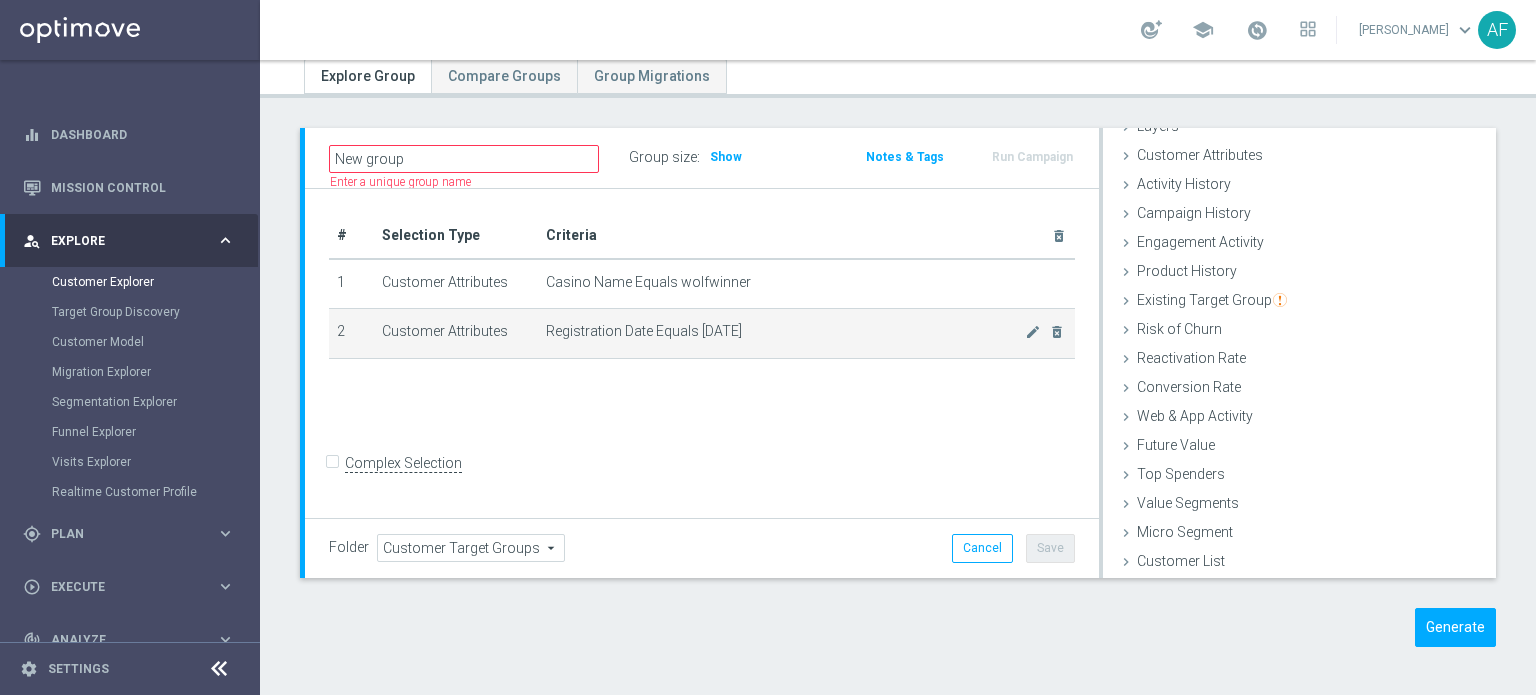 scroll, scrollTop: 81, scrollLeft: 0, axis: vertical 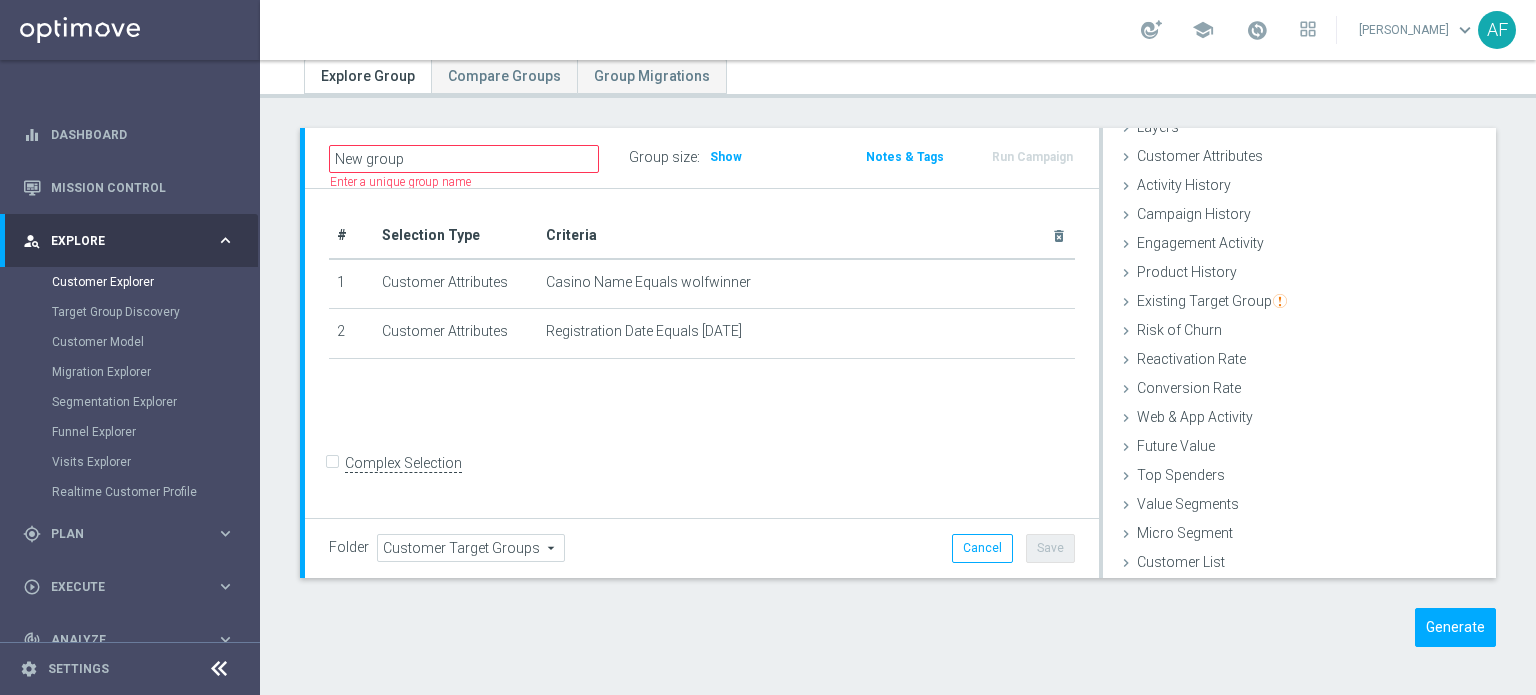 drag, startPoint x: 724, startPoint y: 151, endPoint x: 721, endPoint y: 179, distance: 28.160255 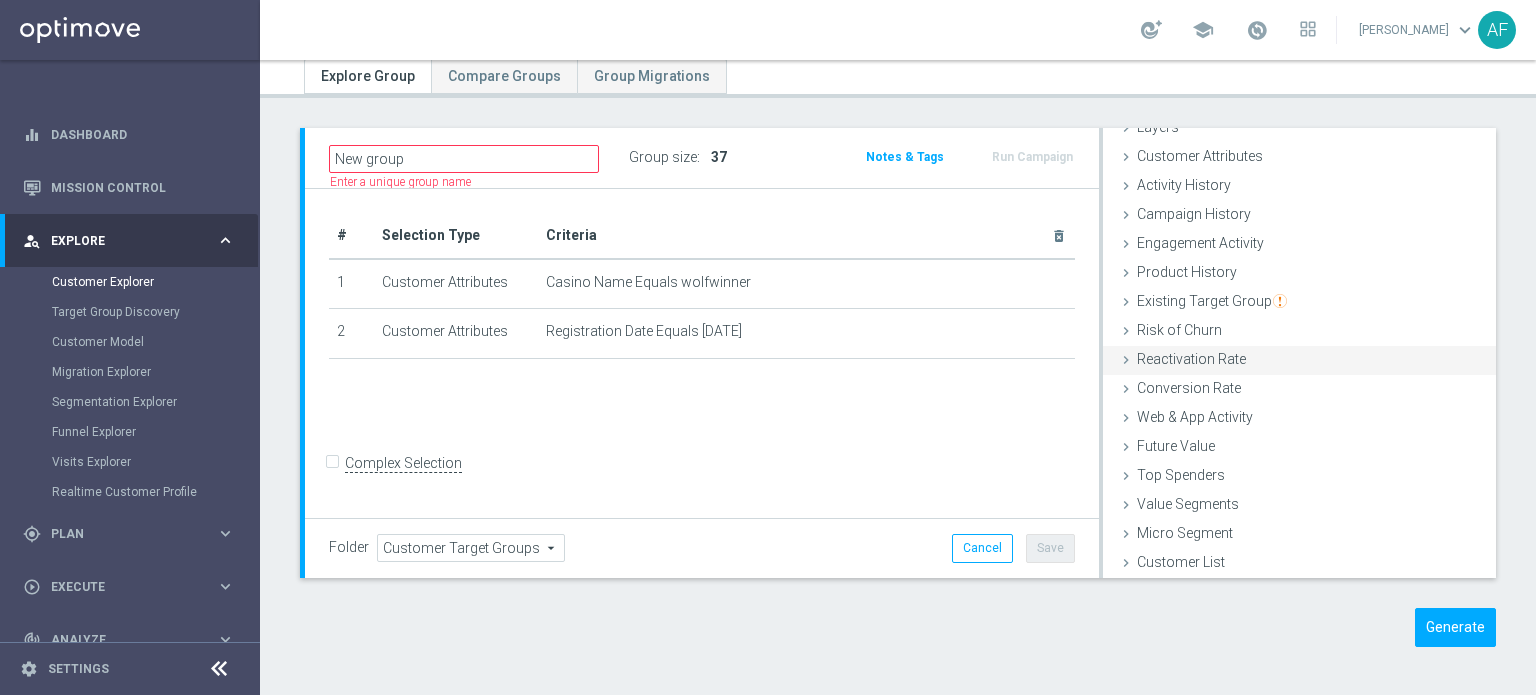 scroll, scrollTop: 0, scrollLeft: 0, axis: both 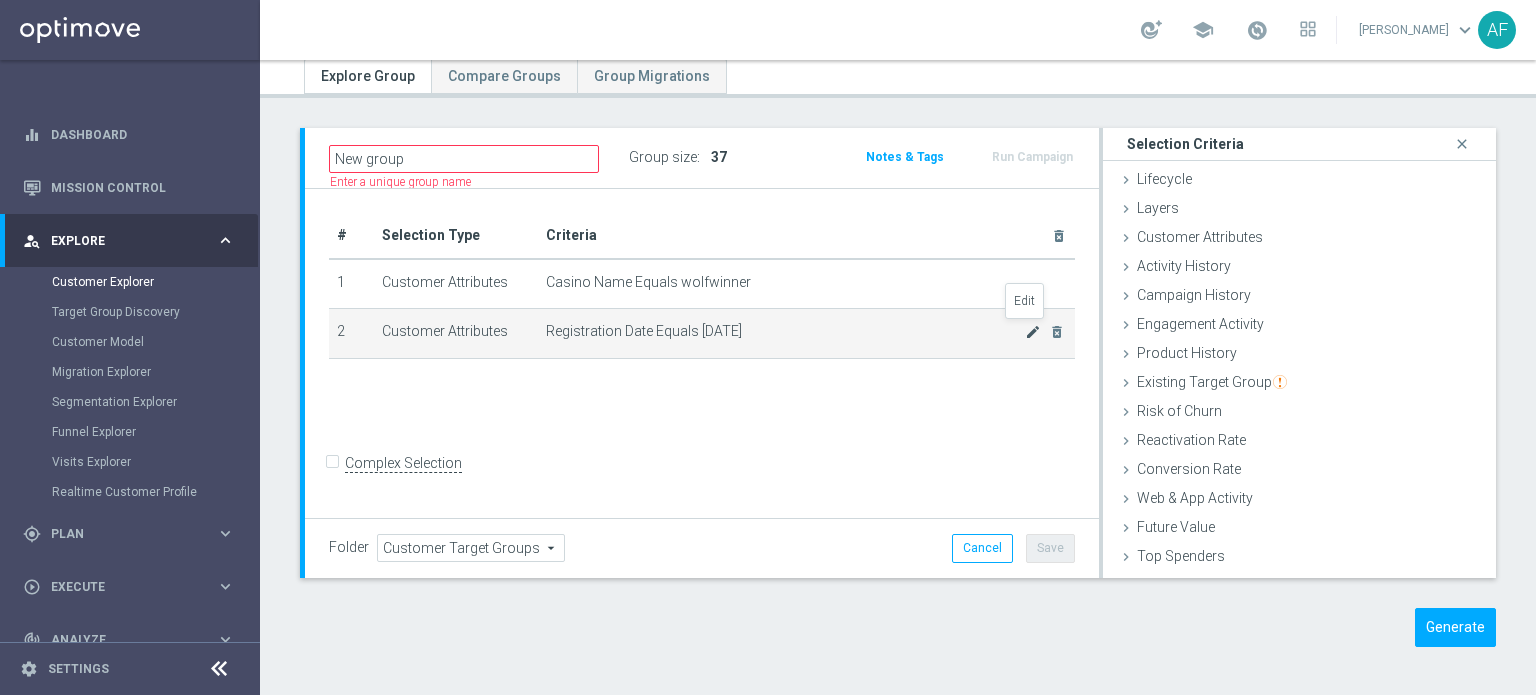 click on "mode_edit" 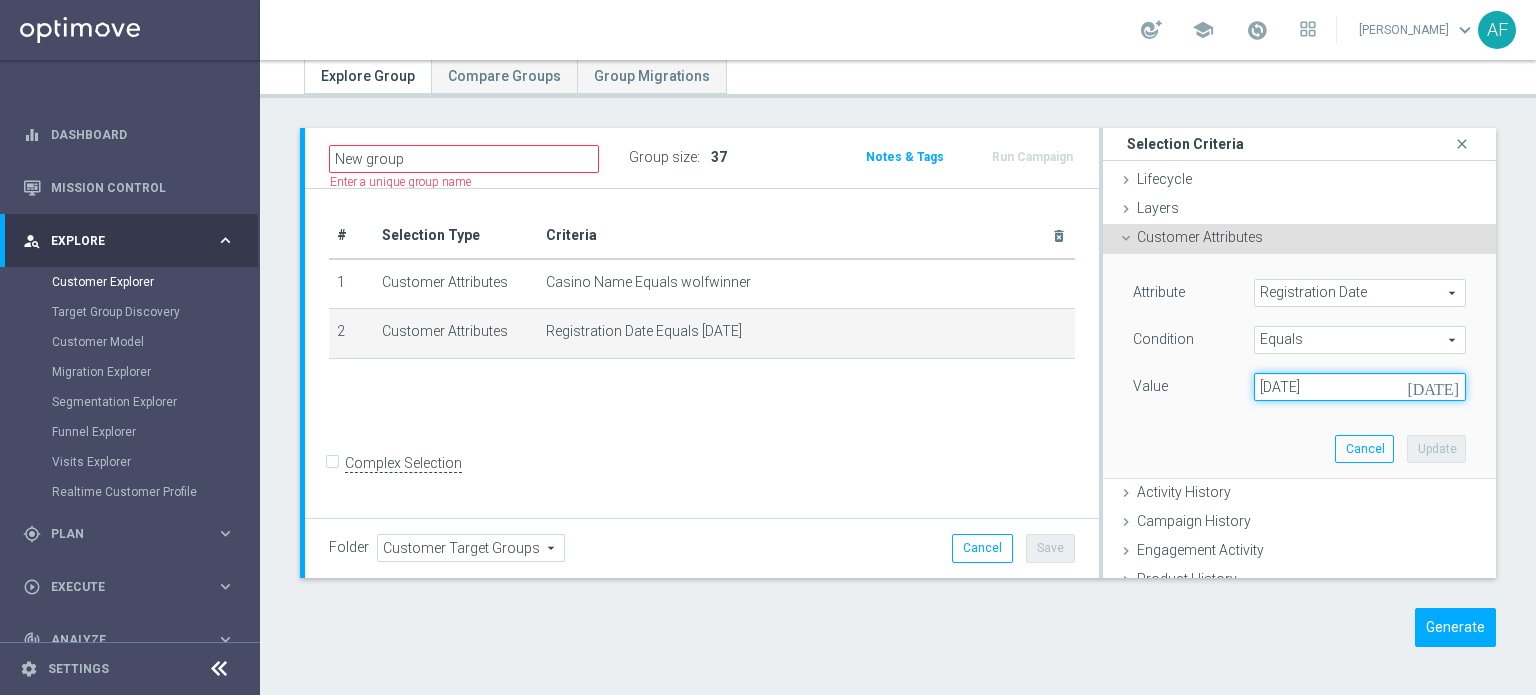 click on "29 Jul 2025" at bounding box center [1360, 387] 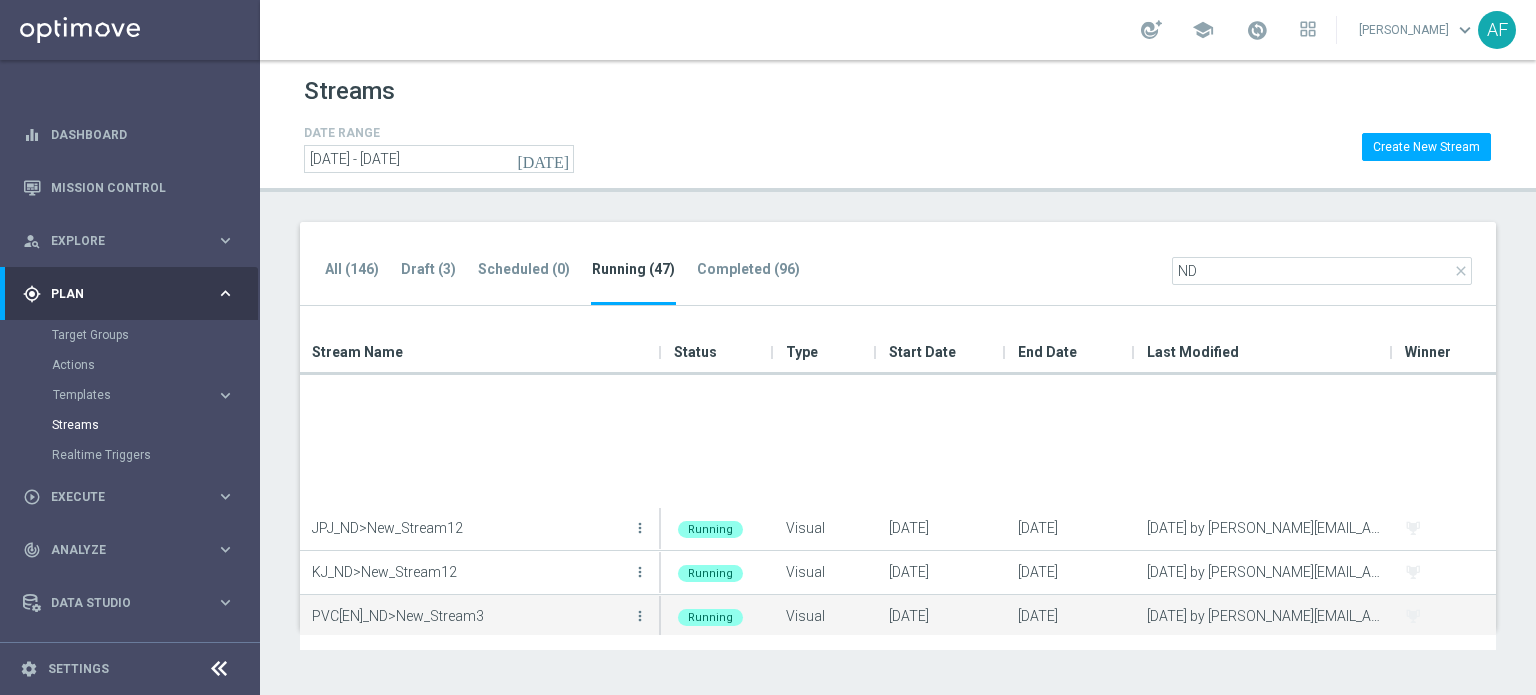 scroll, scrollTop: 0, scrollLeft: 0, axis: both 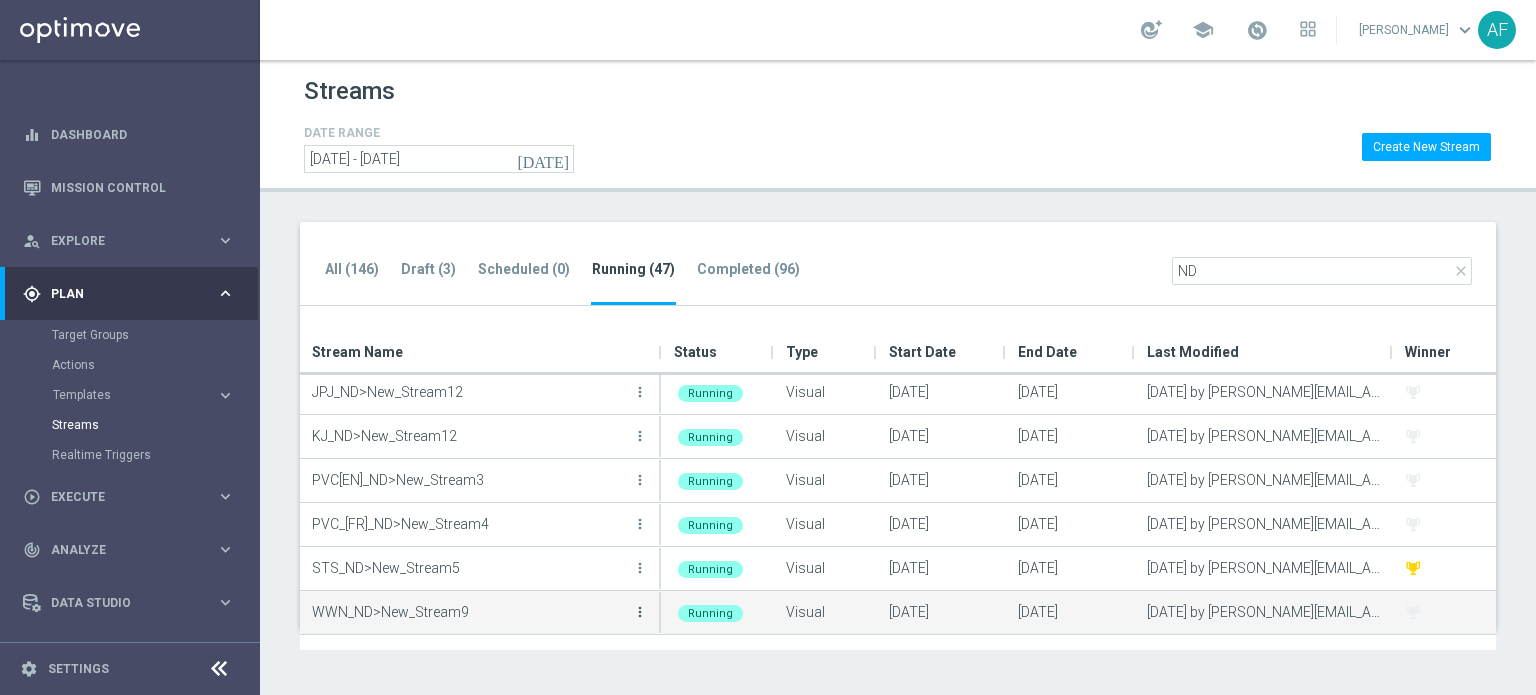 click on "more_vert" 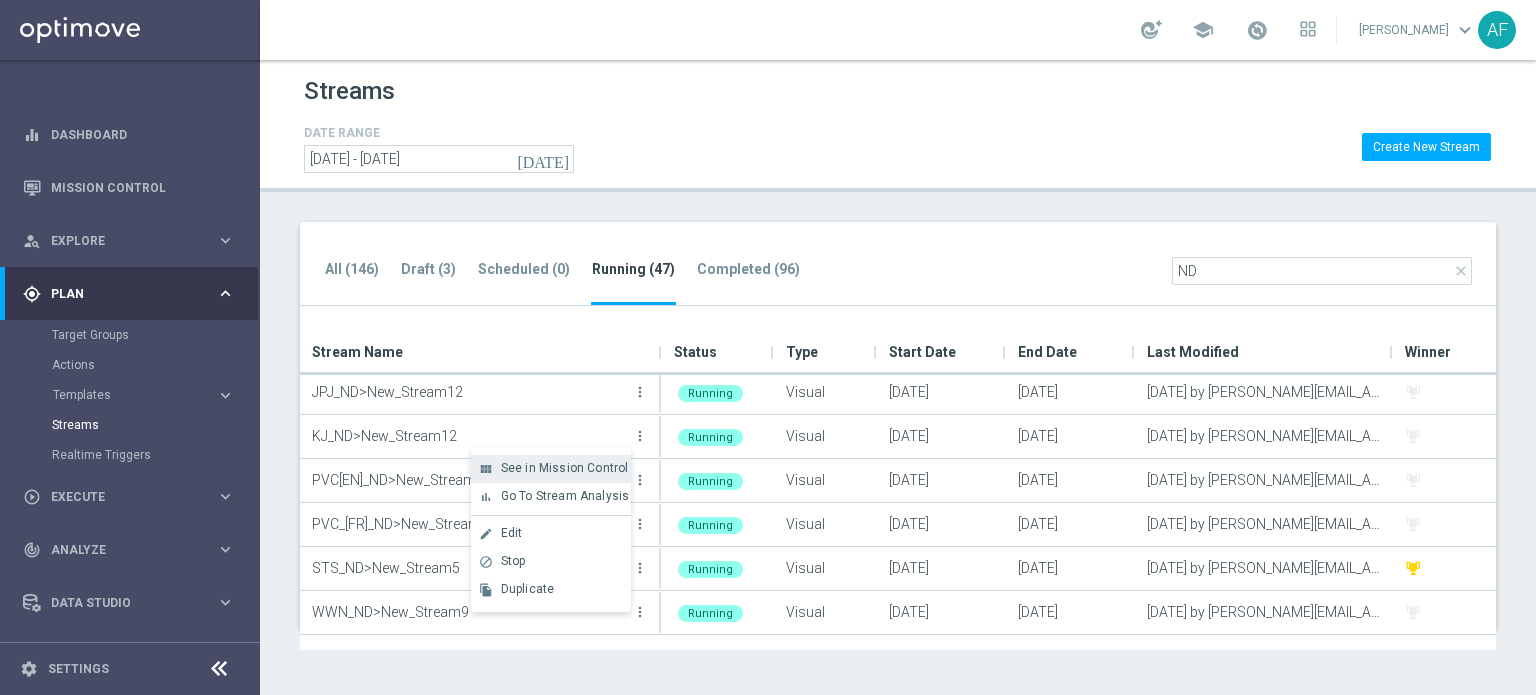 click on "See in Mission Control" at bounding box center [565, 468] 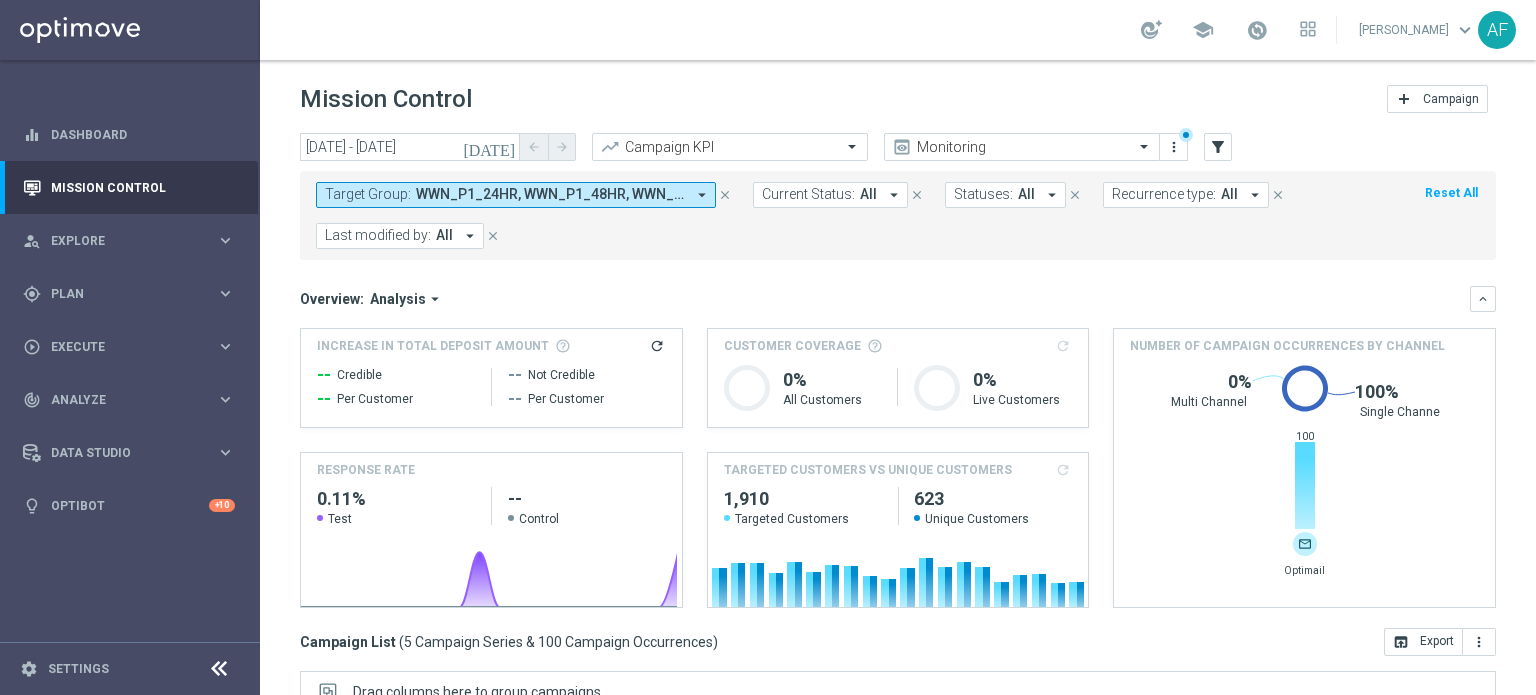 scroll, scrollTop: 0, scrollLeft: 0, axis: both 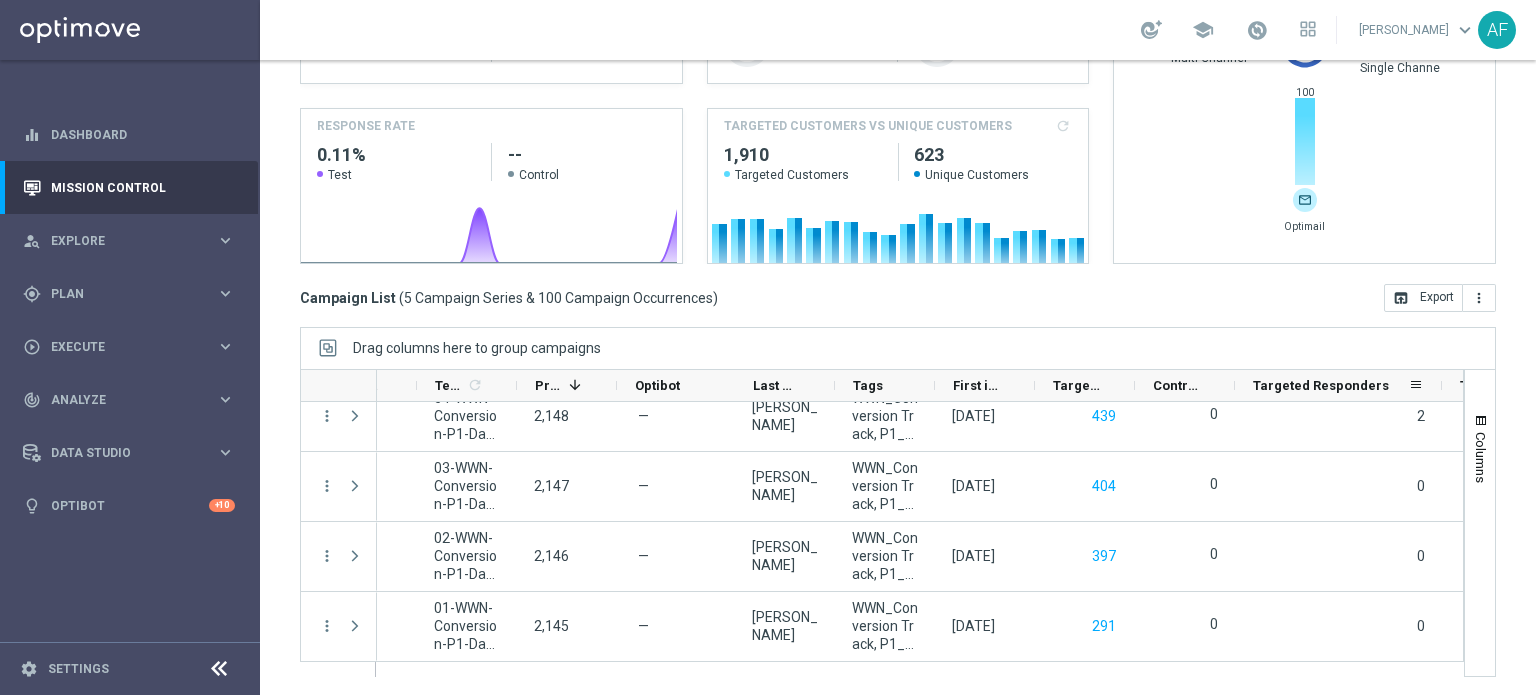 drag, startPoint x: 1333, startPoint y: 386, endPoint x: 1397, endPoint y: 392, distance: 64.28063 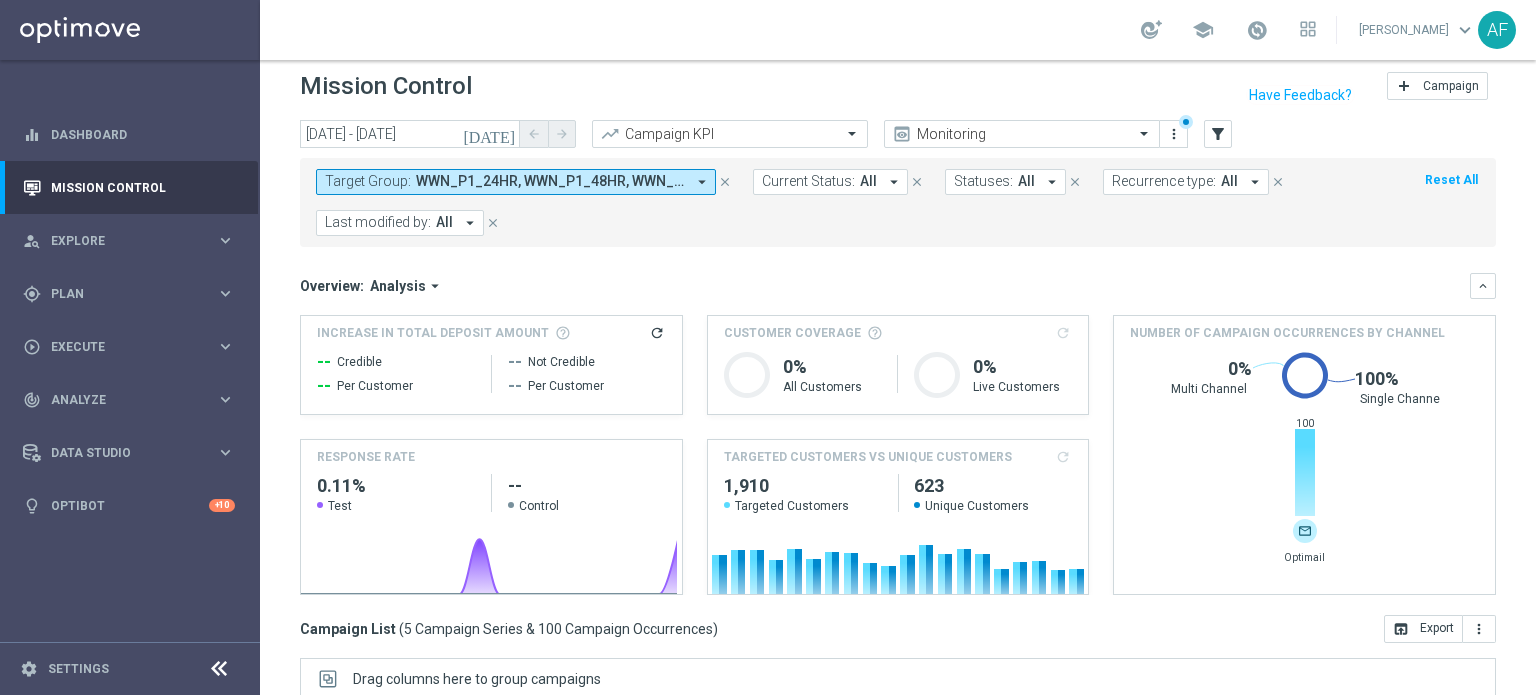 scroll, scrollTop: 0, scrollLeft: 0, axis: both 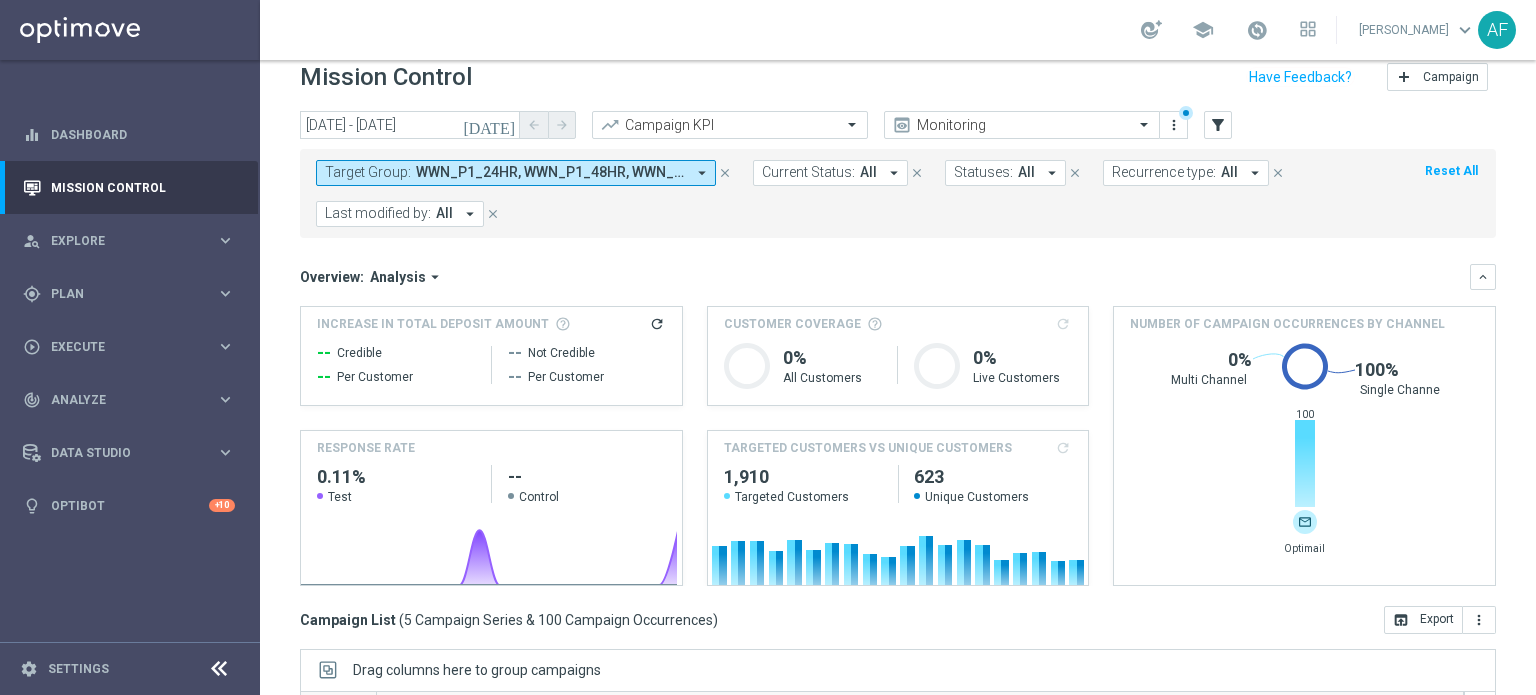 click on "WWN_P1_24HR, WWN_P1_48HR, WWN_P1_96HR, WWN_P1_DAY13, WWN_P1_DAY7" at bounding box center [550, 172] 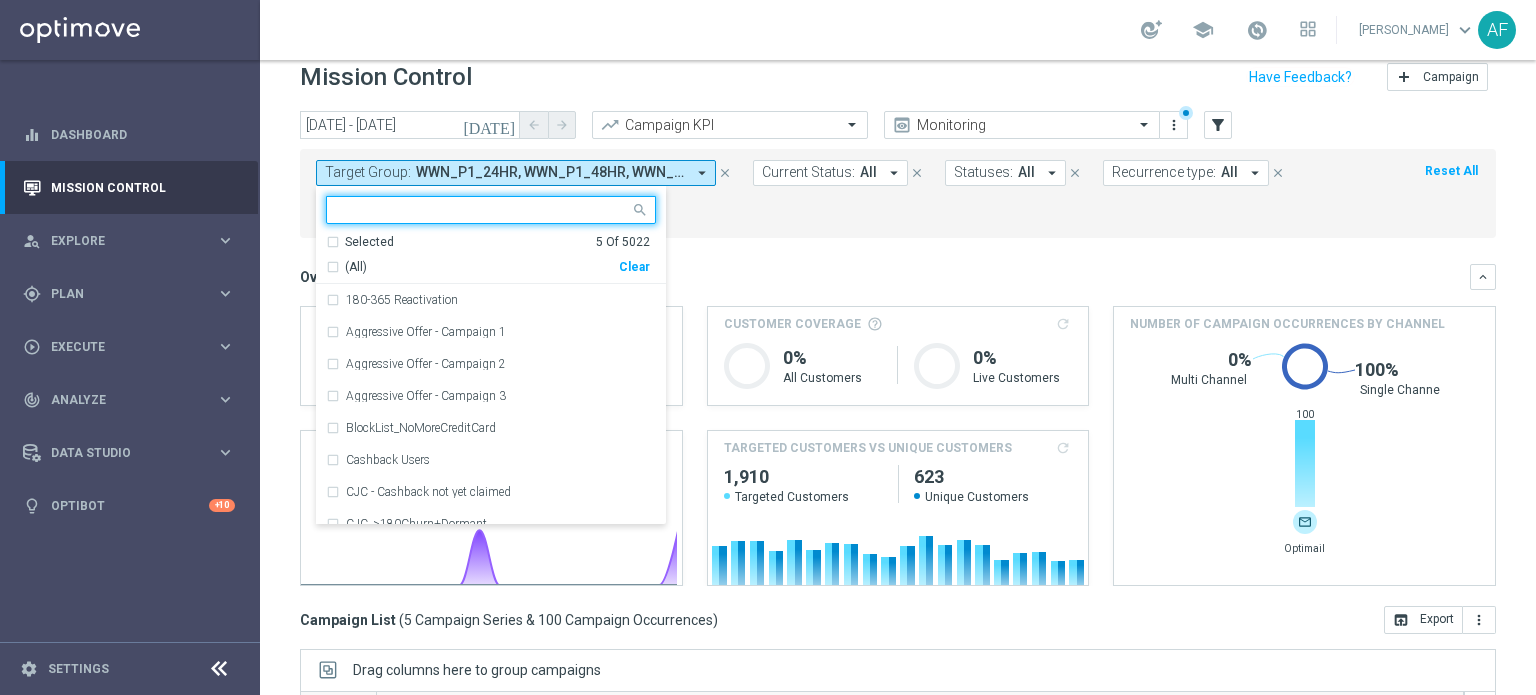 click on "Selected" at bounding box center [369, 242] 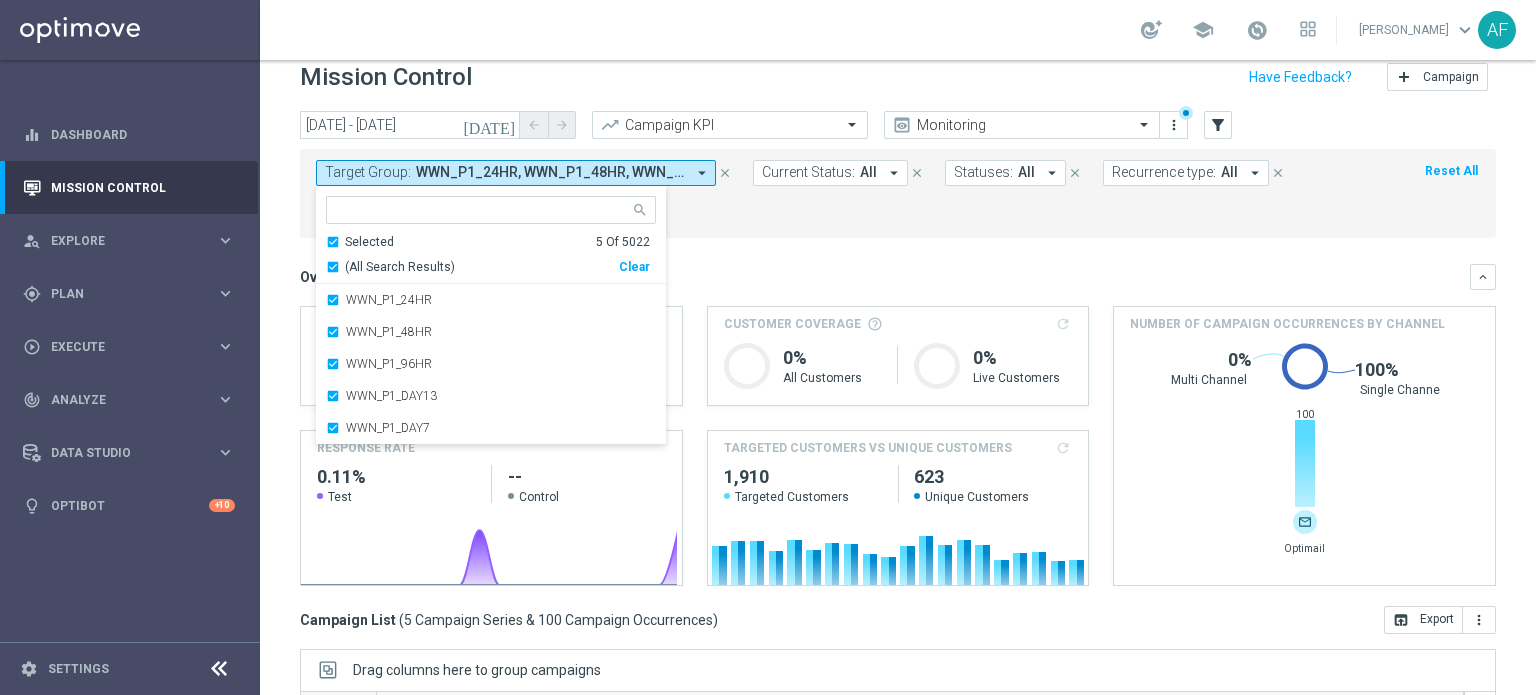 click on "Overview:
Analysis
arrow_drop_down
keyboard_arrow_down" 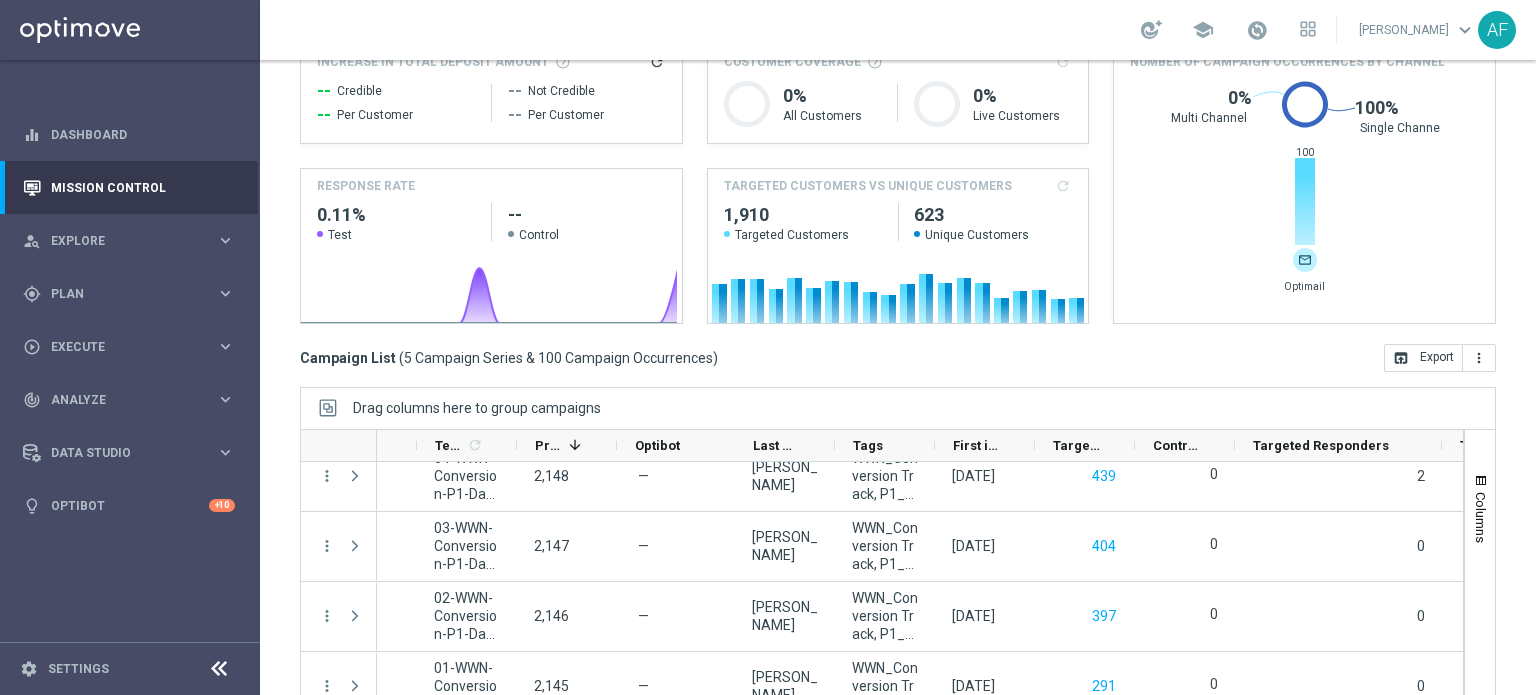 scroll, scrollTop: 344, scrollLeft: 0, axis: vertical 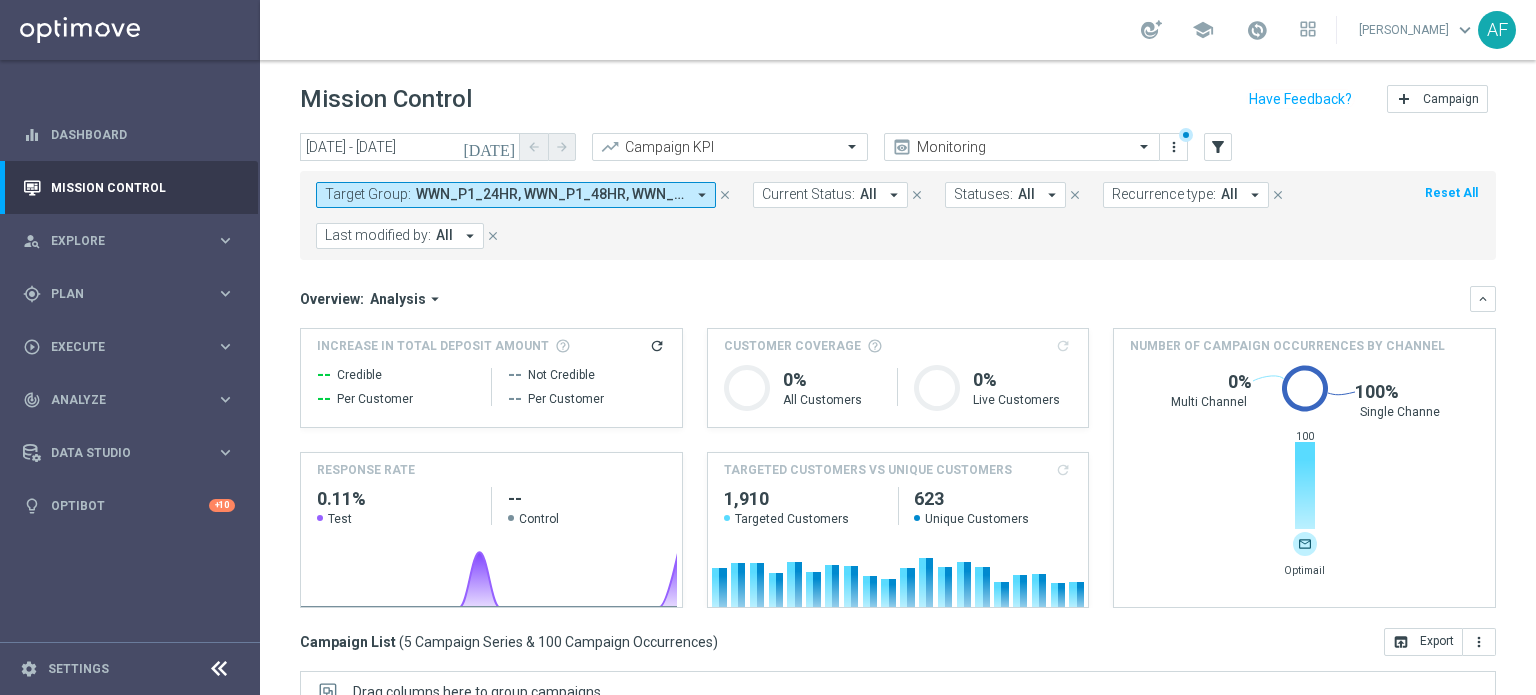 click on "WWN_P1_24HR, WWN_P1_48HR, WWN_P1_96HR, WWN_P1_DAY13, WWN_P1_DAY7" at bounding box center [550, 194] 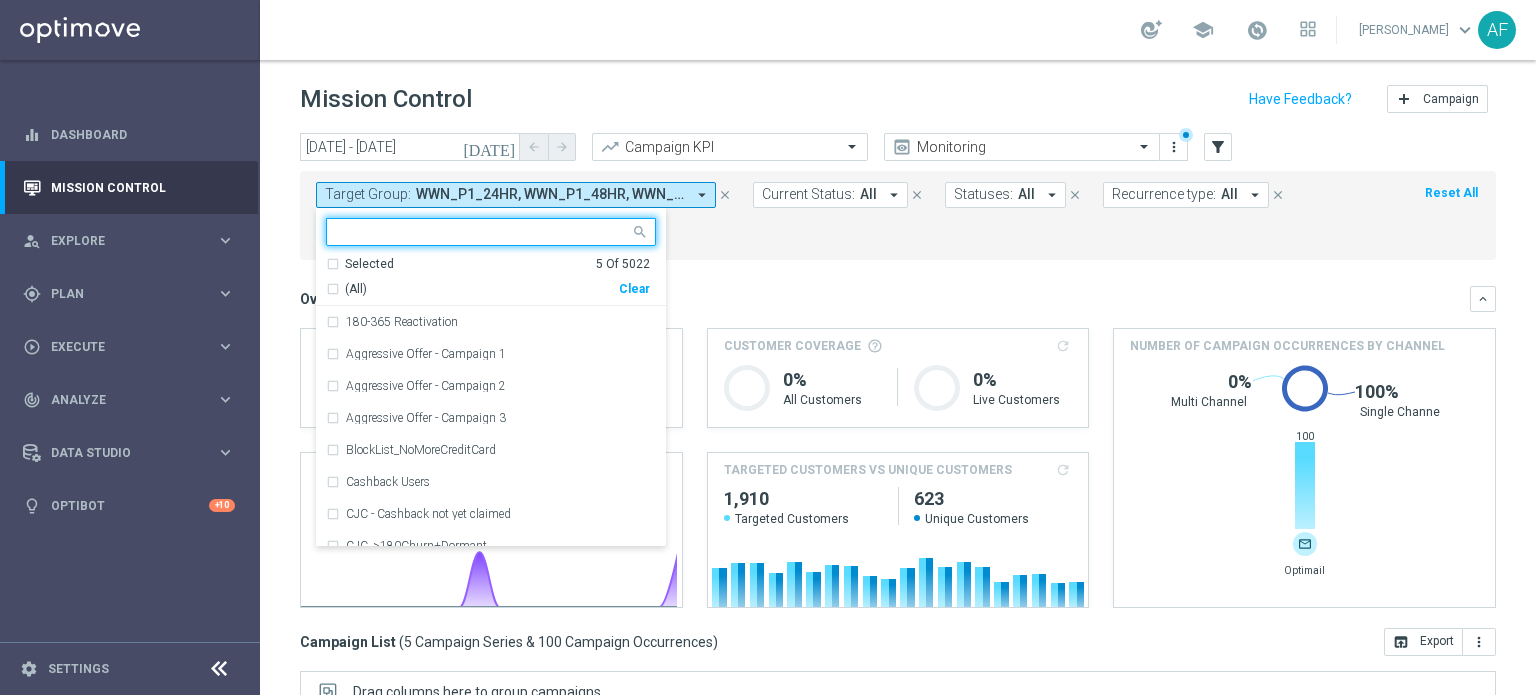 click on "Selected" at bounding box center (369, 264) 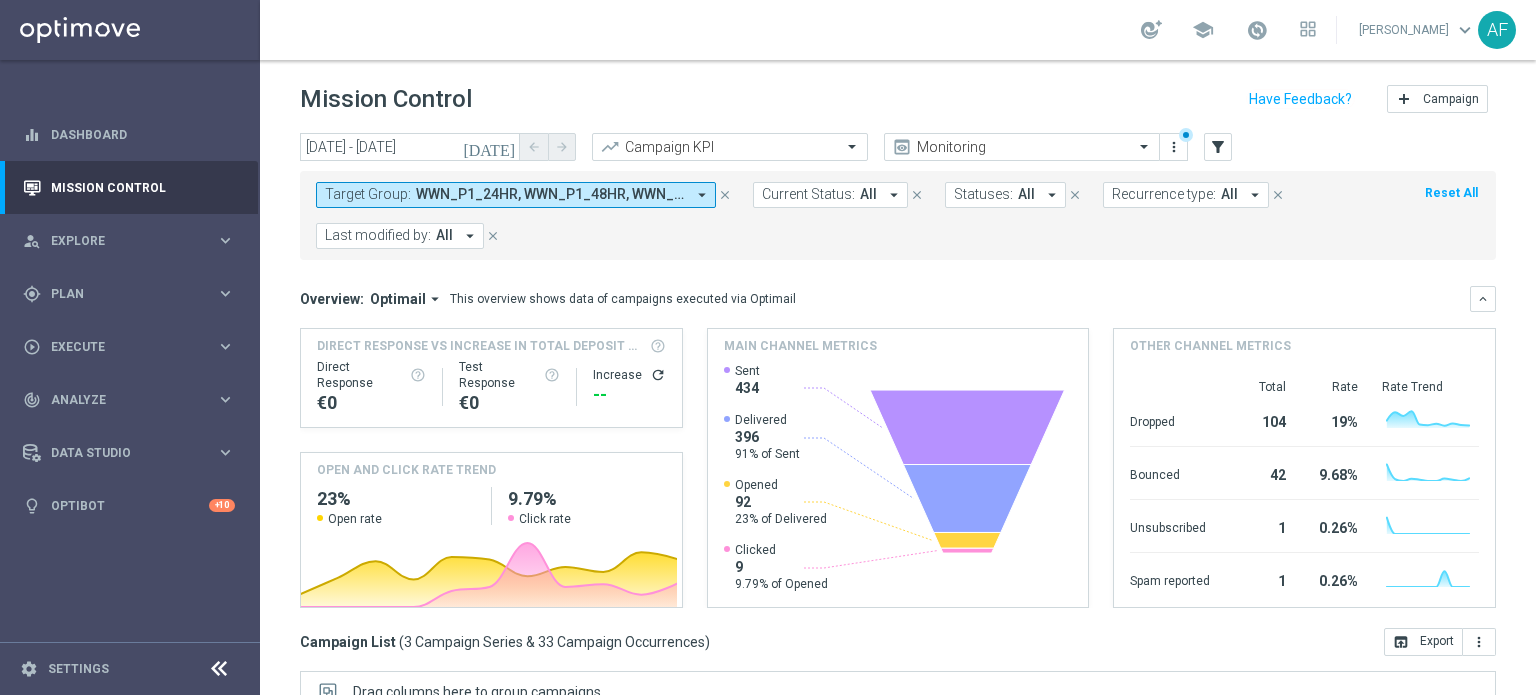 scroll, scrollTop: 0, scrollLeft: 0, axis: both 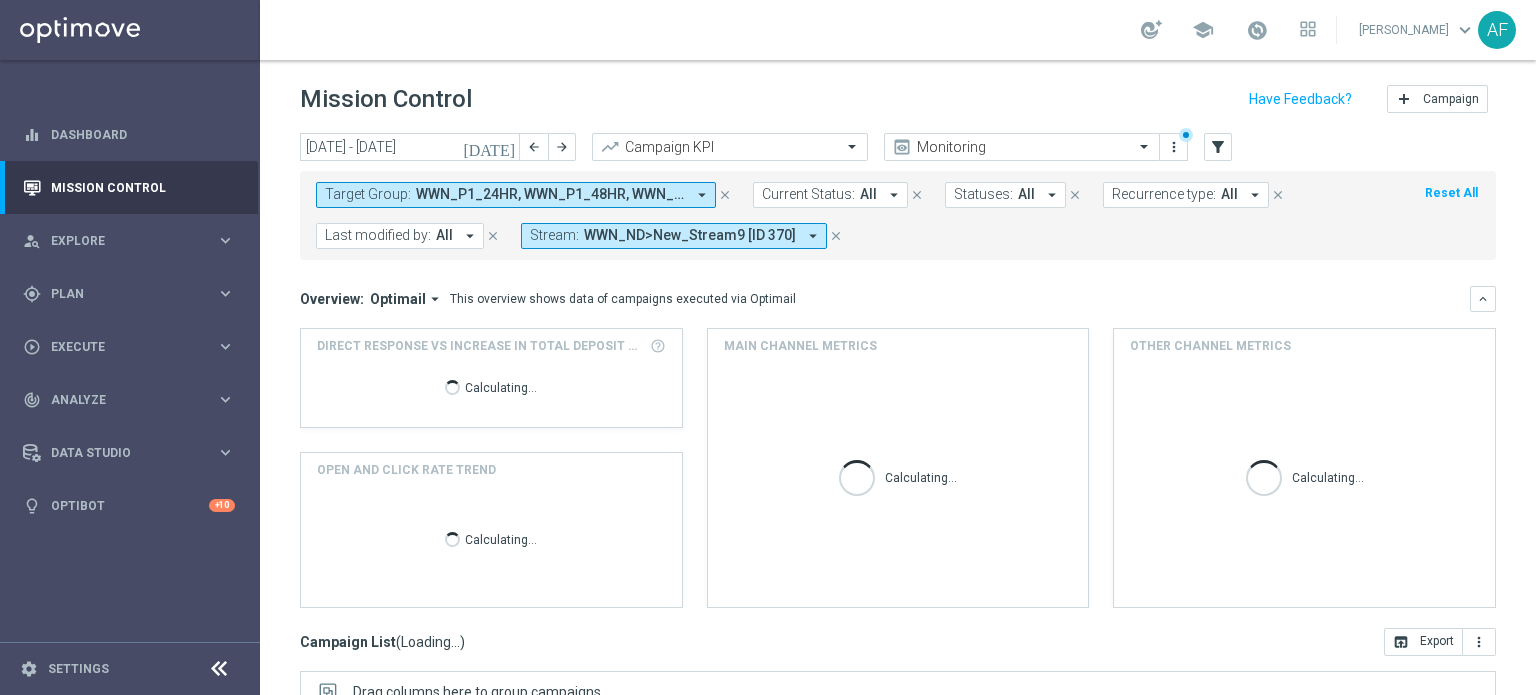 click on "[DATE]" 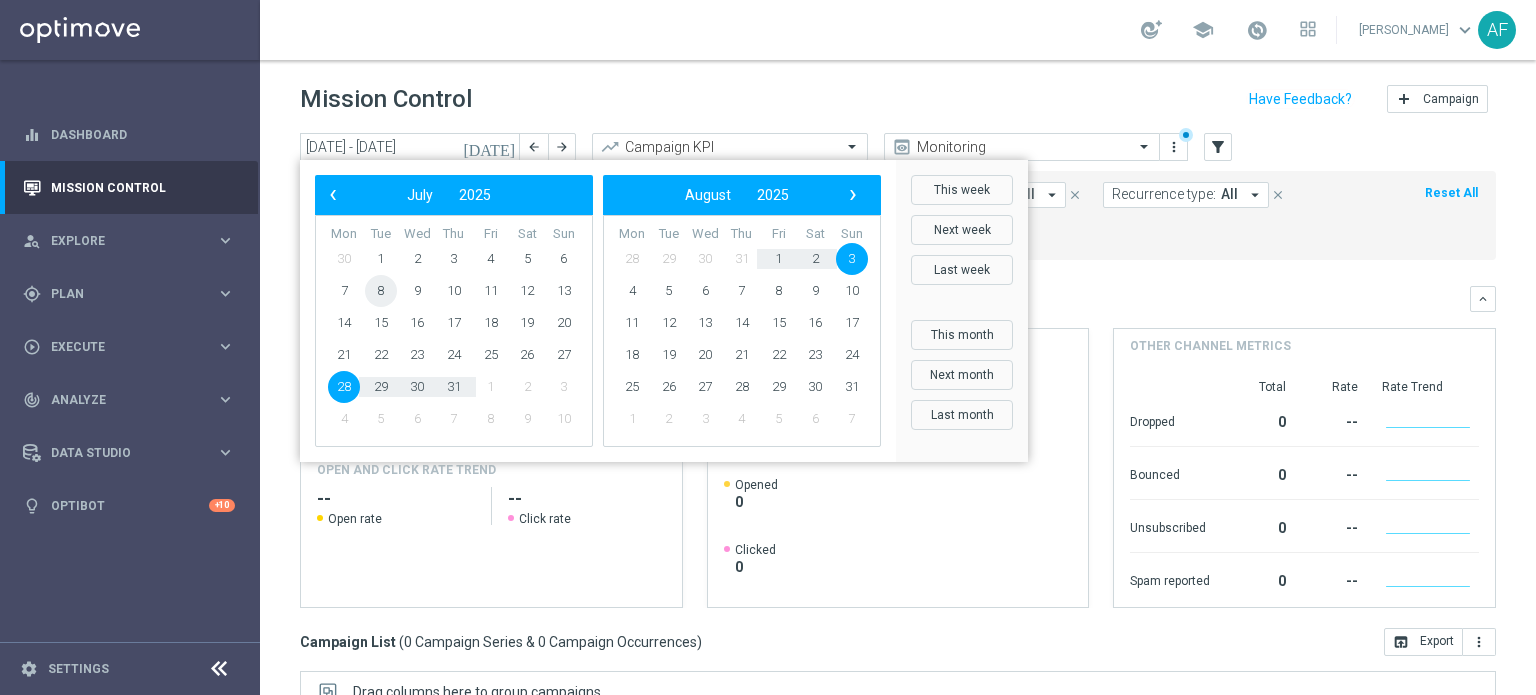 click on "8" 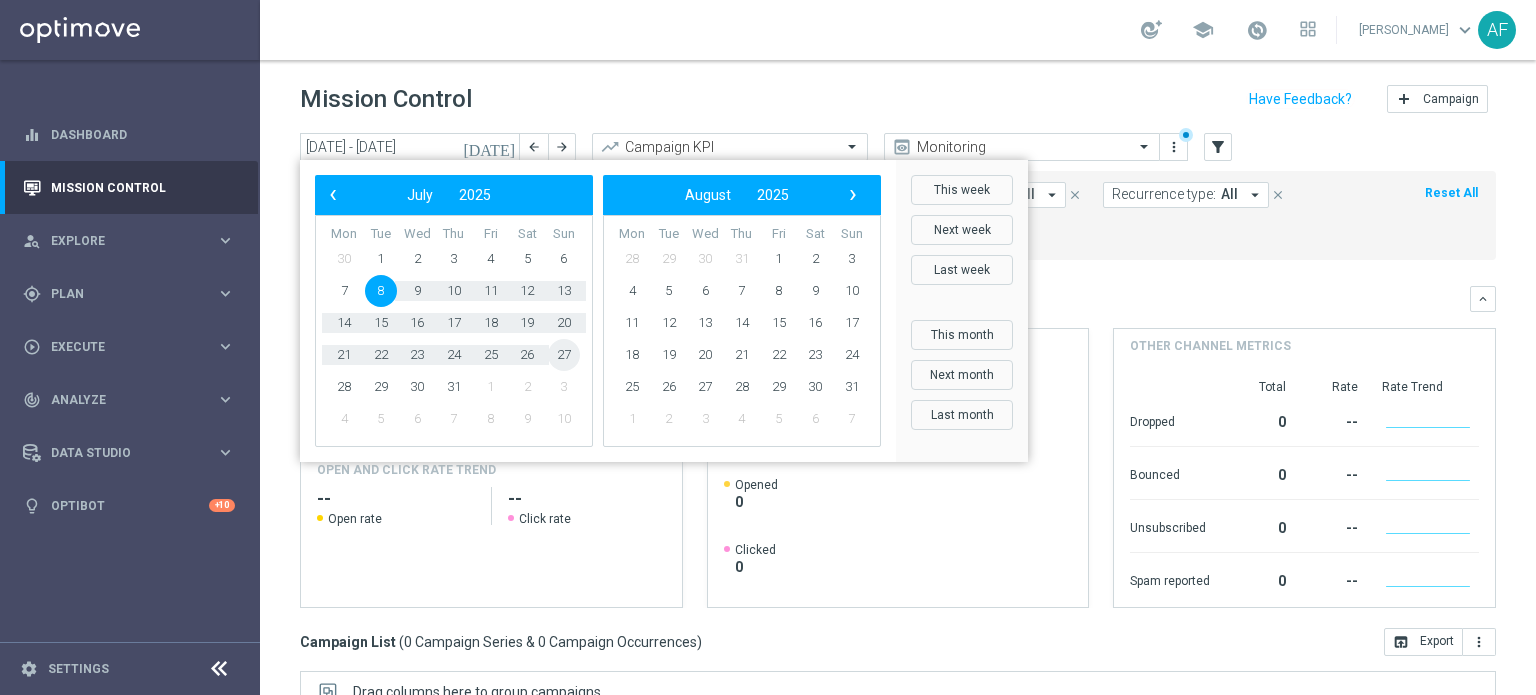 click on "27" 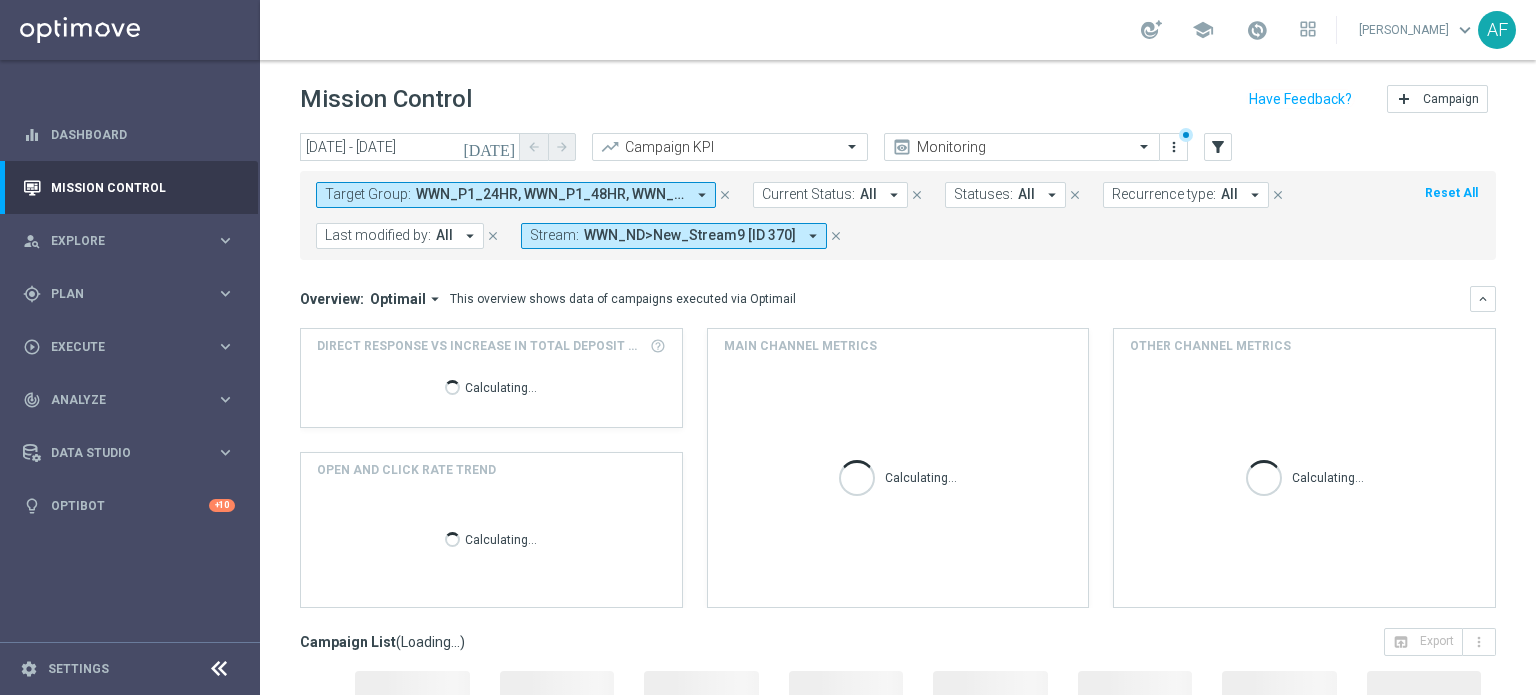 click on "WWN_P1_24HR, WWN_P1_48HR, WWN_P1_96HR" at bounding box center (550, 194) 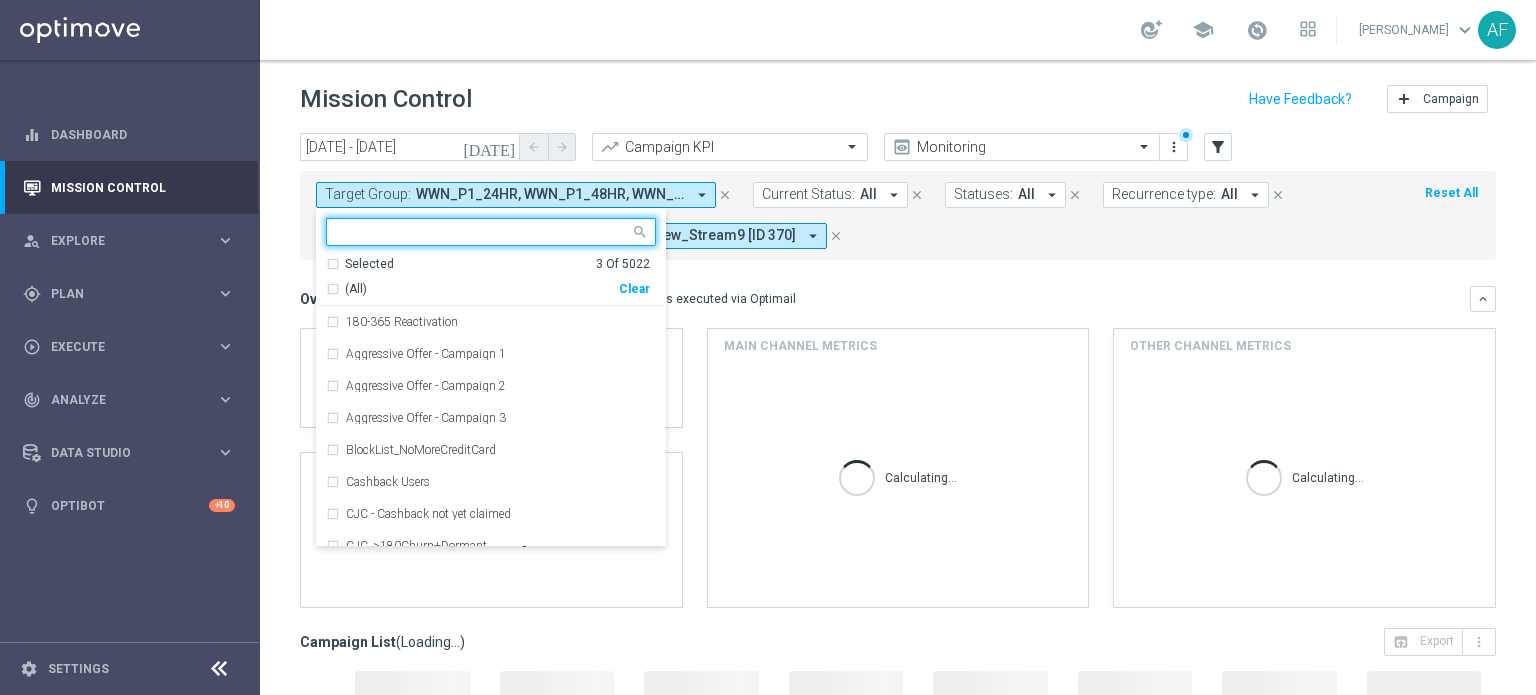 click on "Selected" at bounding box center [369, 264] 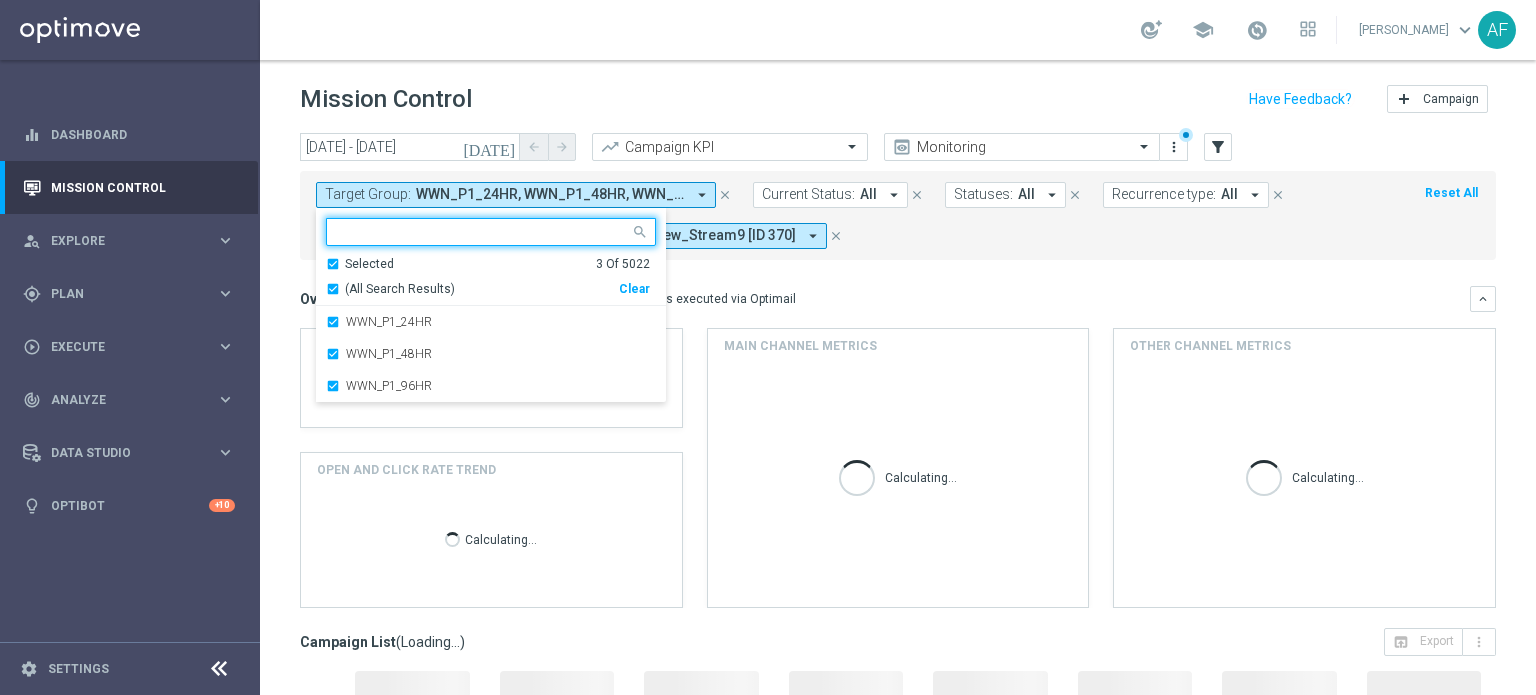 click on "(All Search Results)" at bounding box center [400, 289] 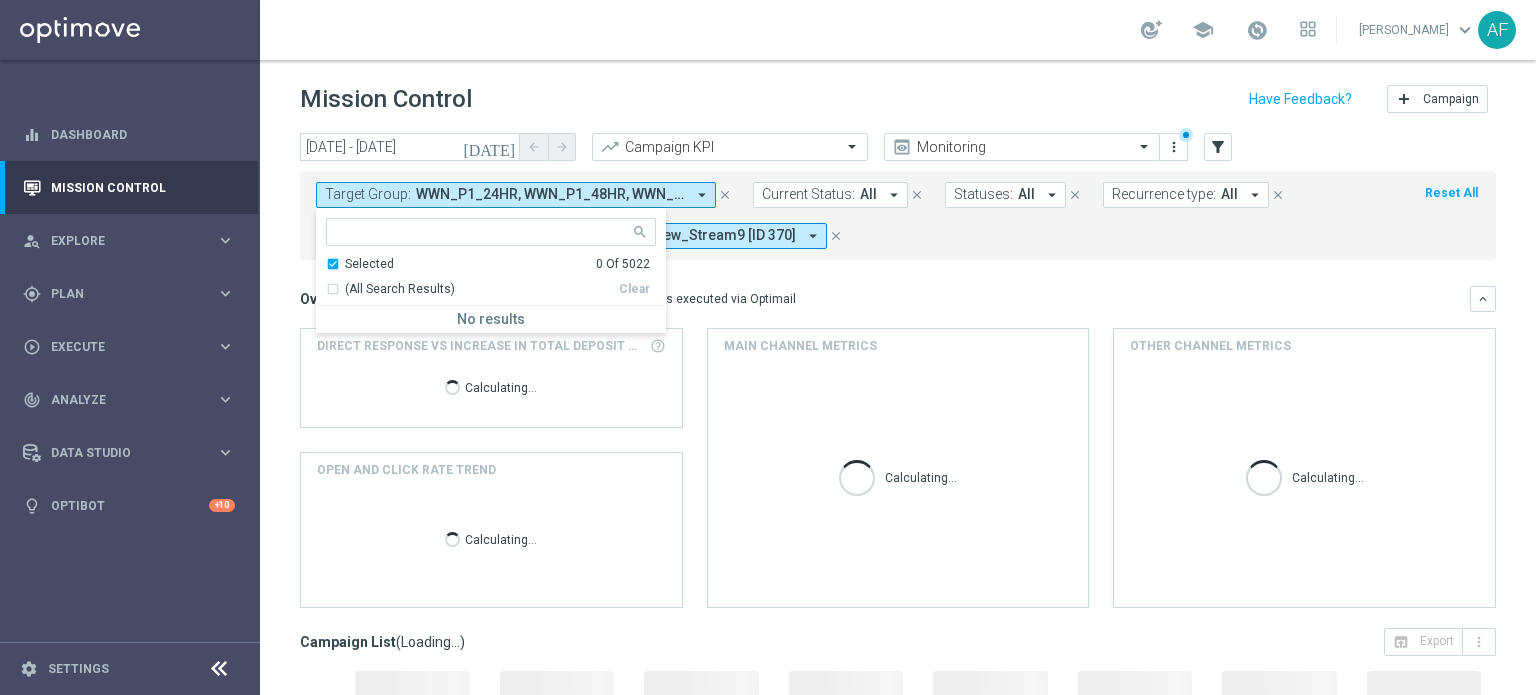 click on "Overview:
Optimail
arrow_drop_down
This overview shows data of campaigns executed via Optimail
keyboard_arrow_down" 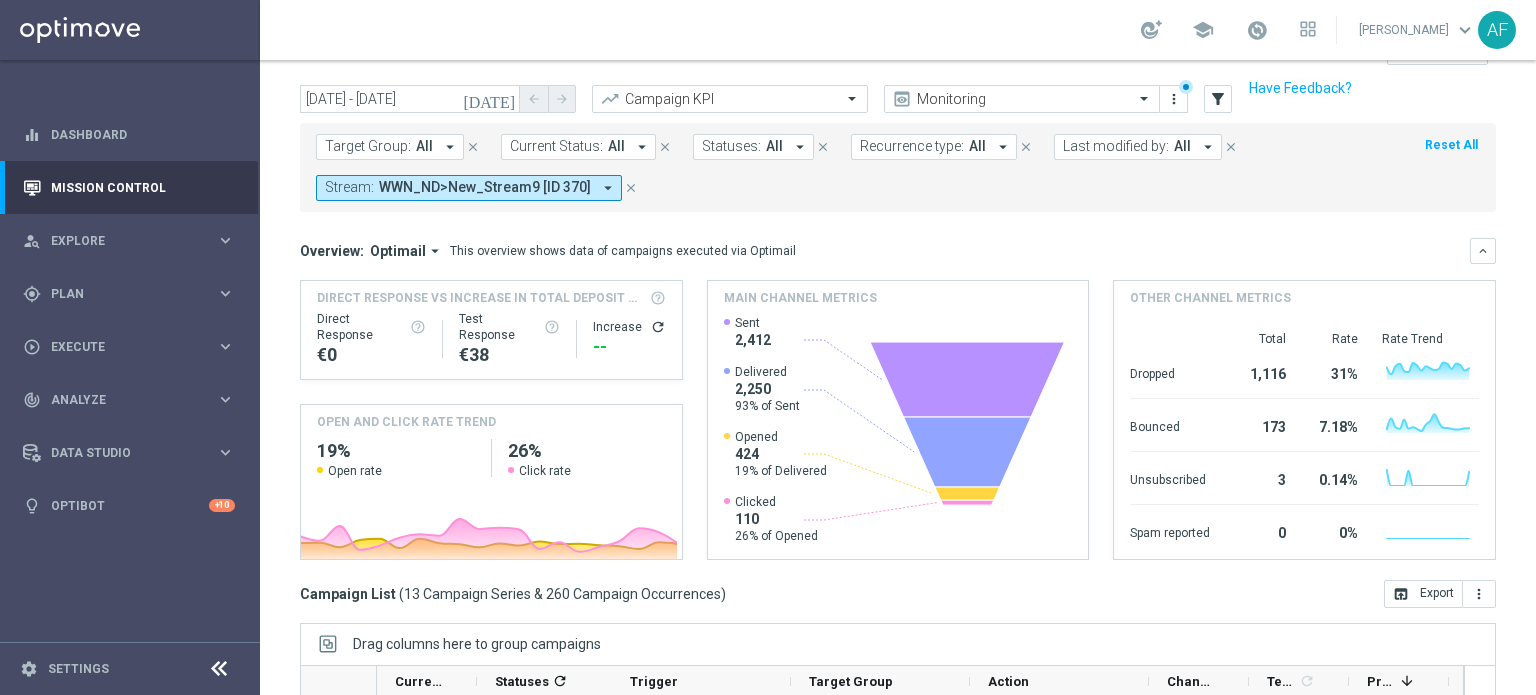 scroll, scrollTop: 0, scrollLeft: 0, axis: both 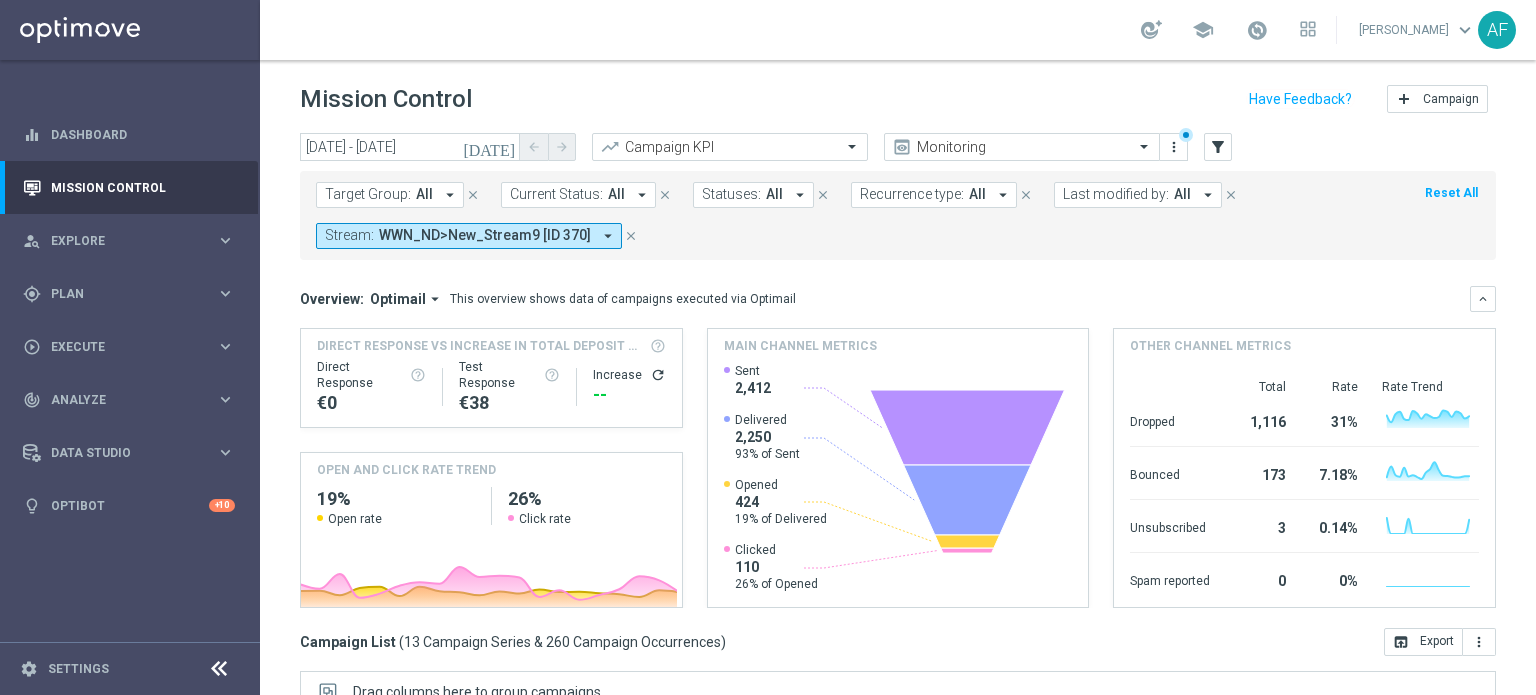 click on "arrow_drop_down" 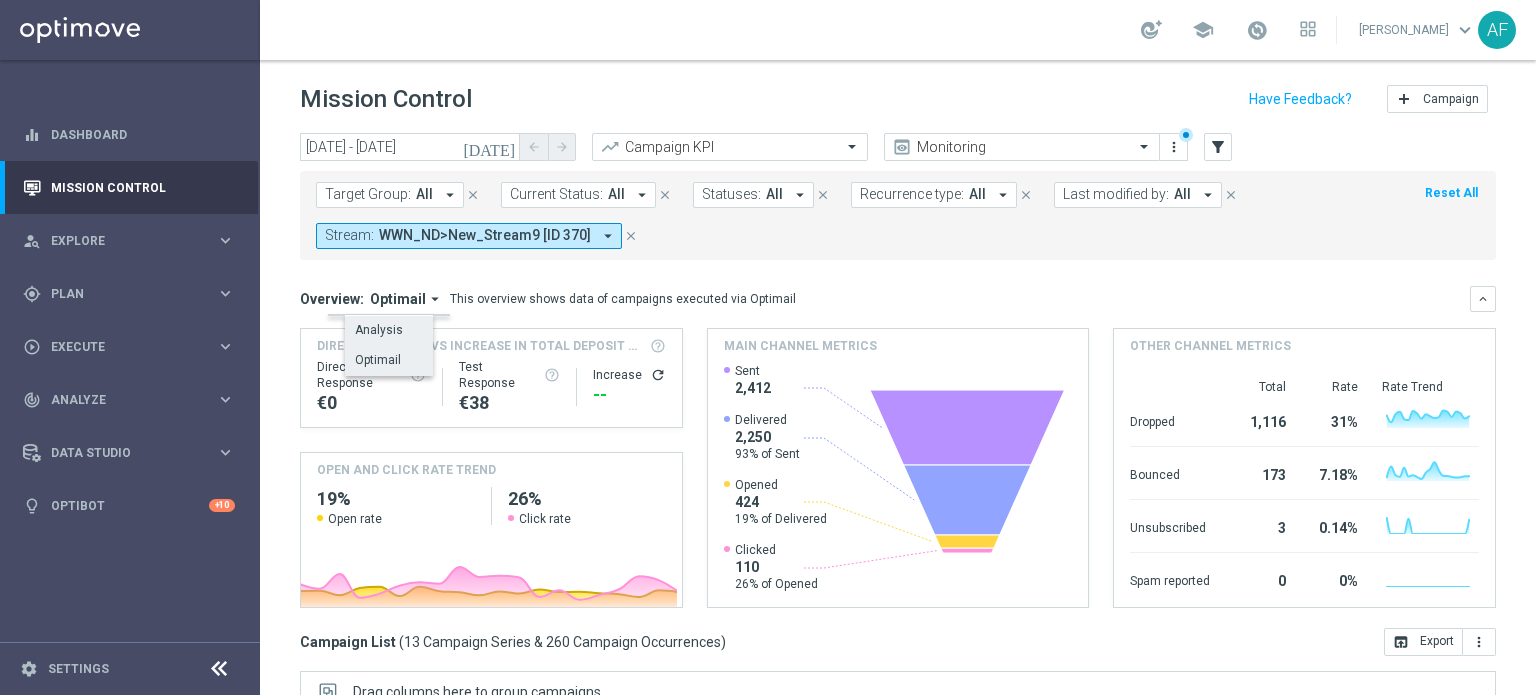 click on "Analysis" 